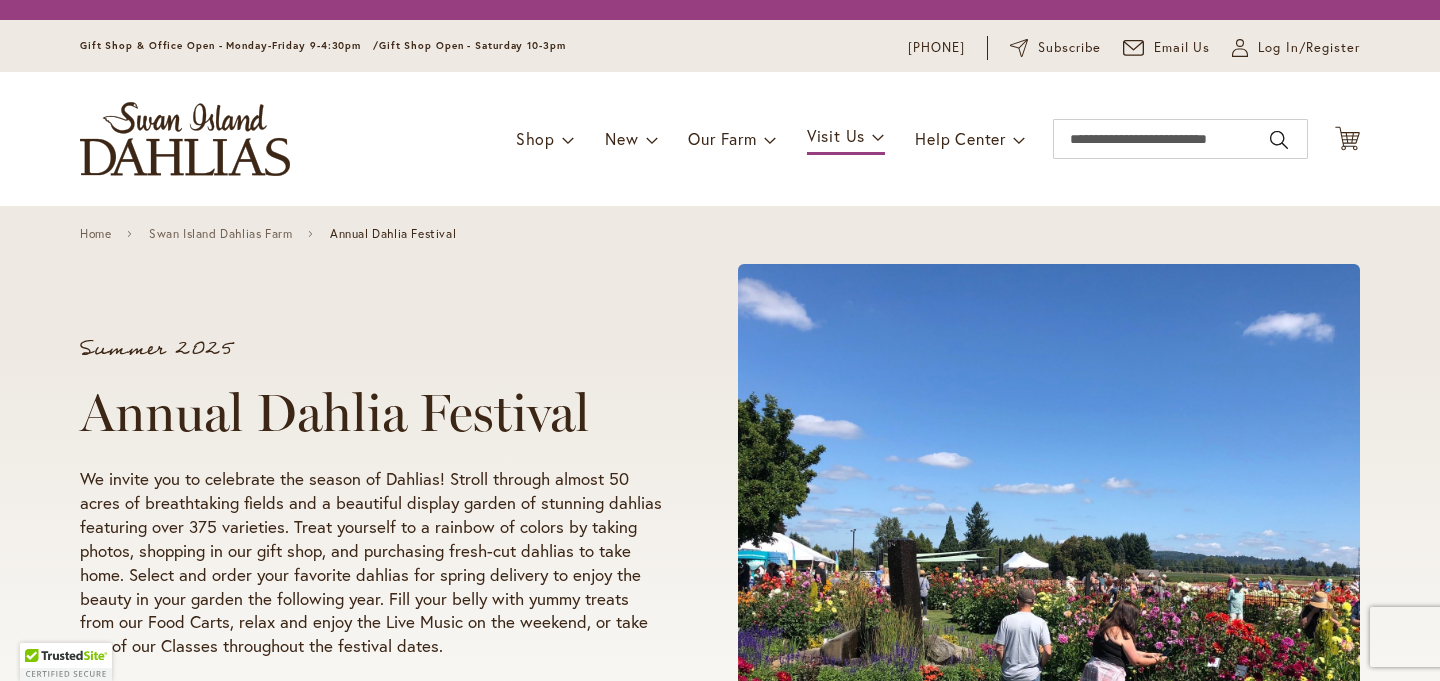 scroll, scrollTop: 0, scrollLeft: 0, axis: both 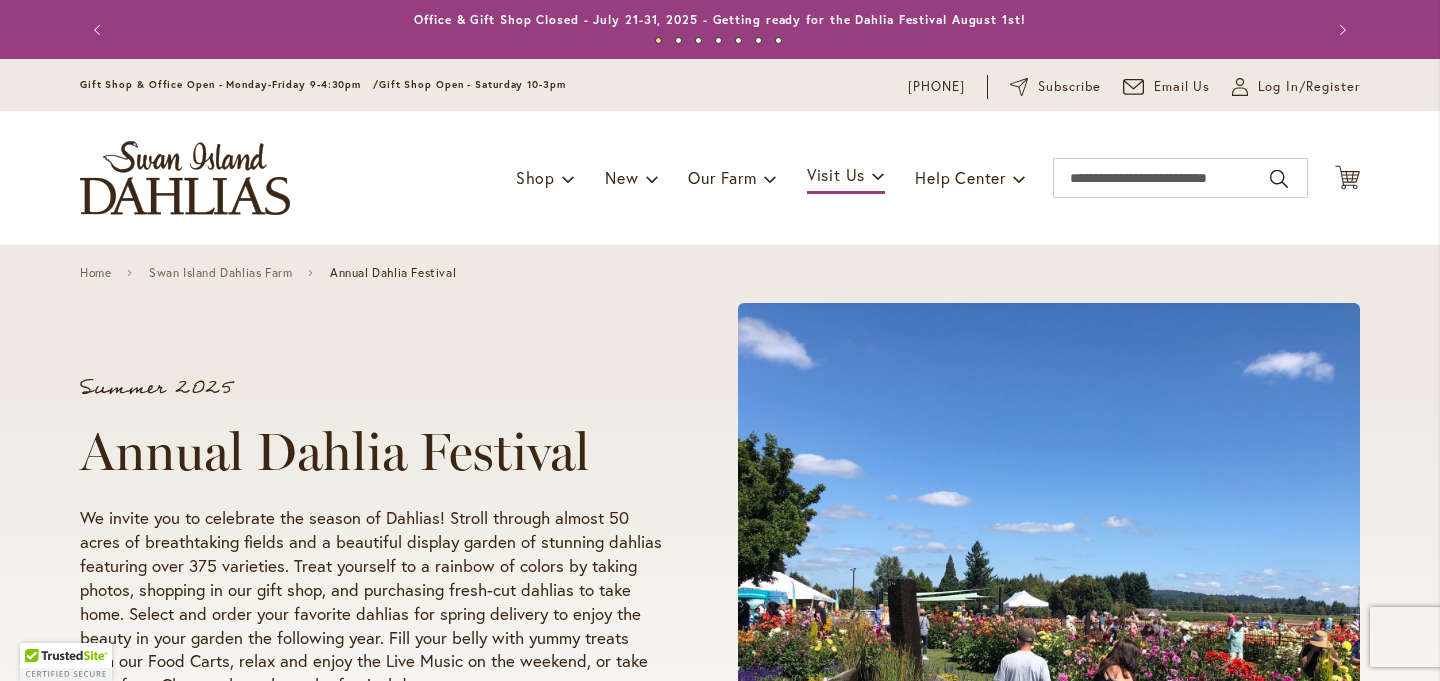 click on "Toggle Nav
Shop
Dahlia Tubers
Collections
Fresh Cut Dahlias
Gardening Supplies
Gift Cards
Request a Catalog
Gifts, Clothing & Specialty Items" at bounding box center [720, 178] 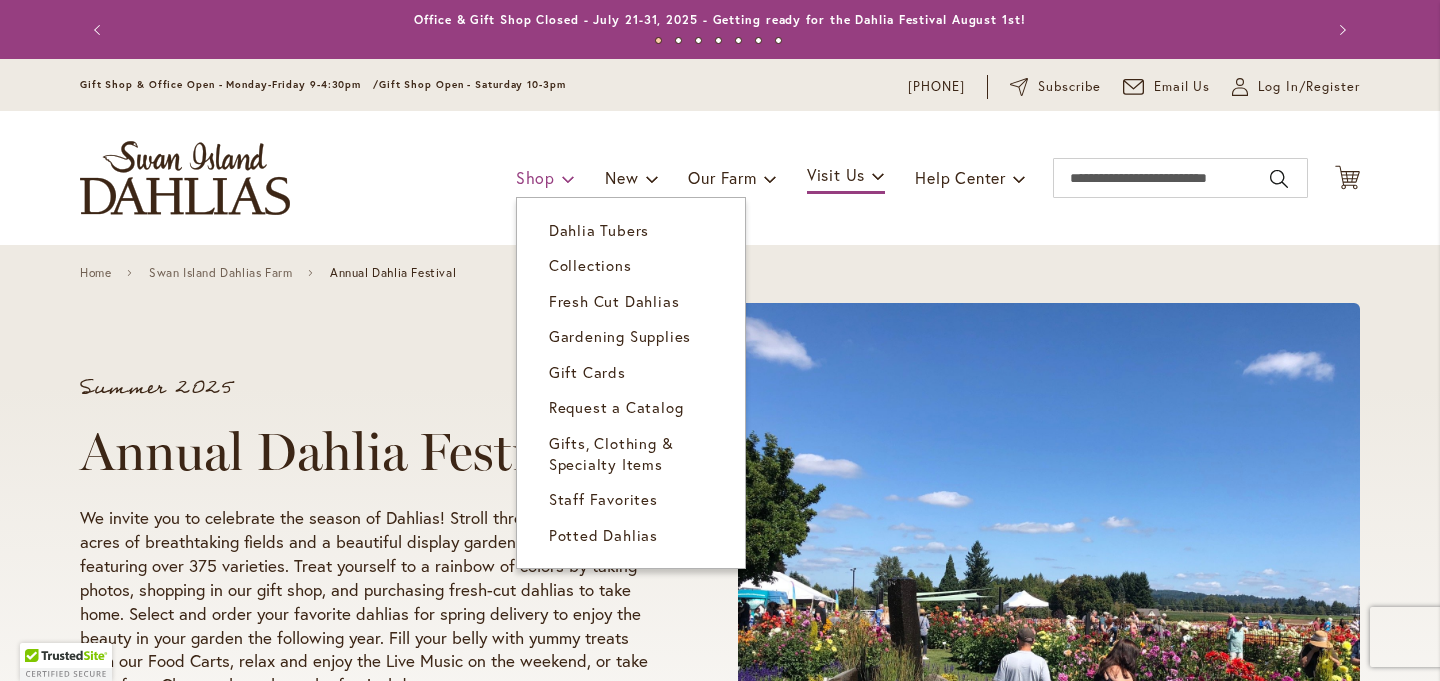 click on "Shop" at bounding box center [535, 177] 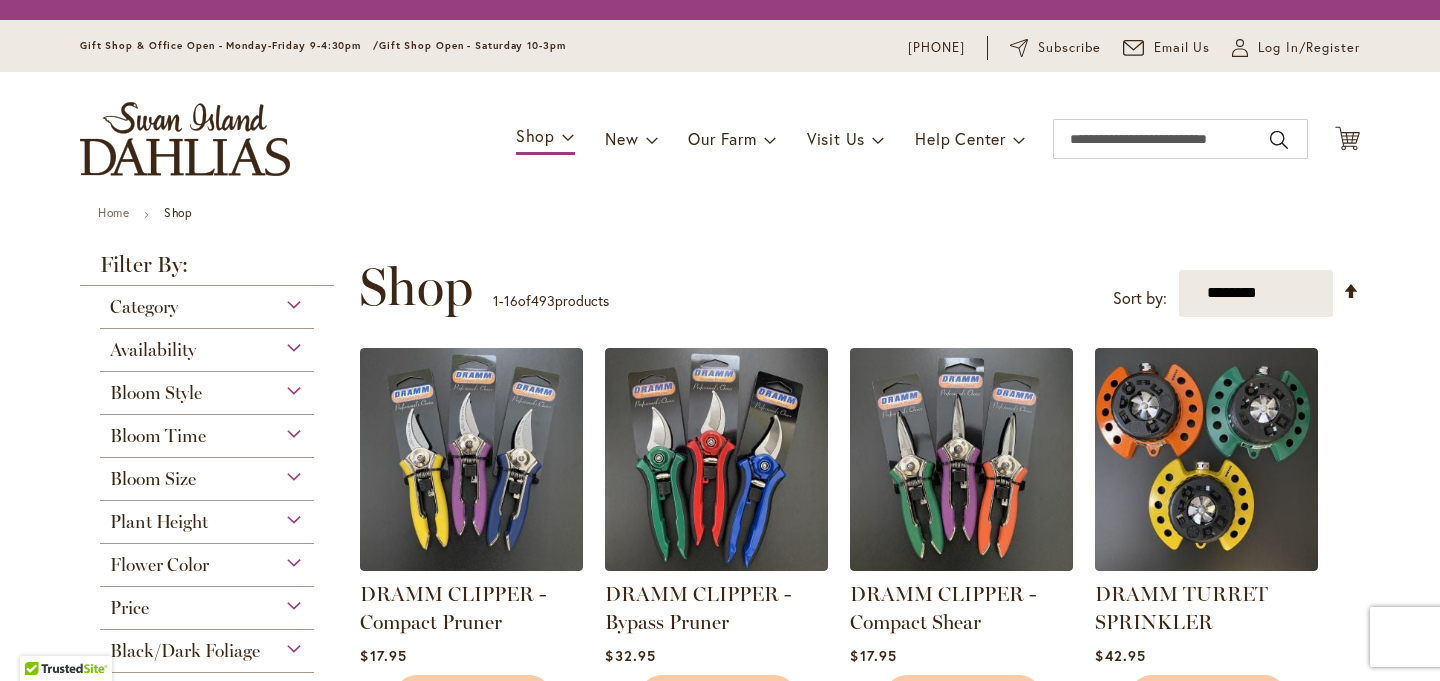 scroll, scrollTop: 0, scrollLeft: 0, axis: both 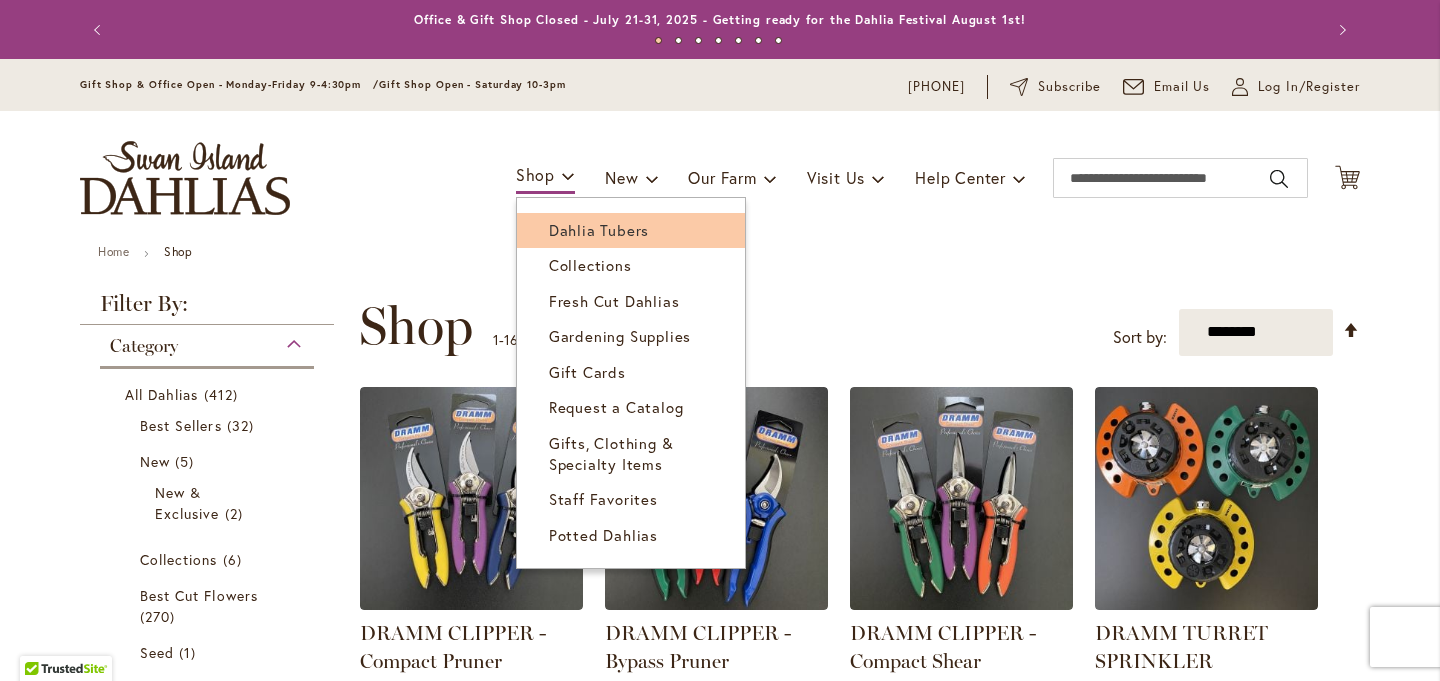click on "Dahlia Tubers" at bounding box center (599, 230) 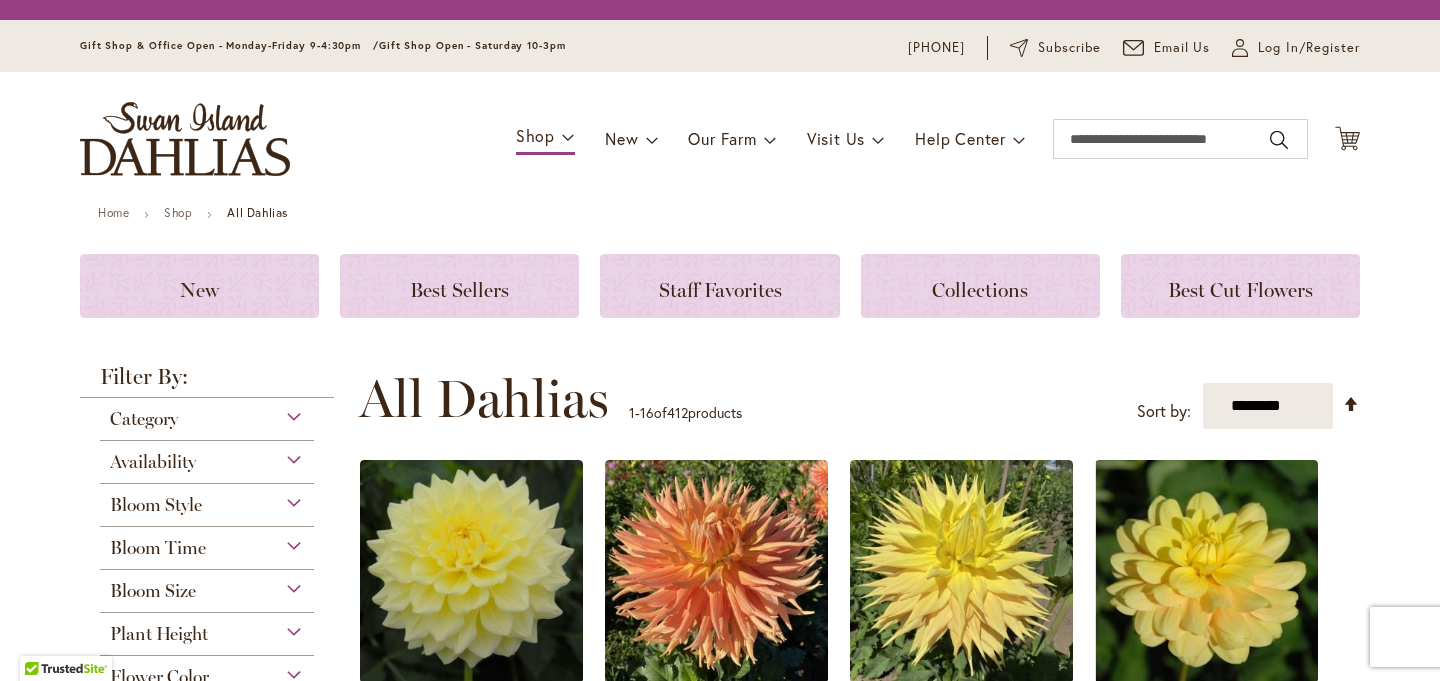 scroll, scrollTop: 0, scrollLeft: 0, axis: both 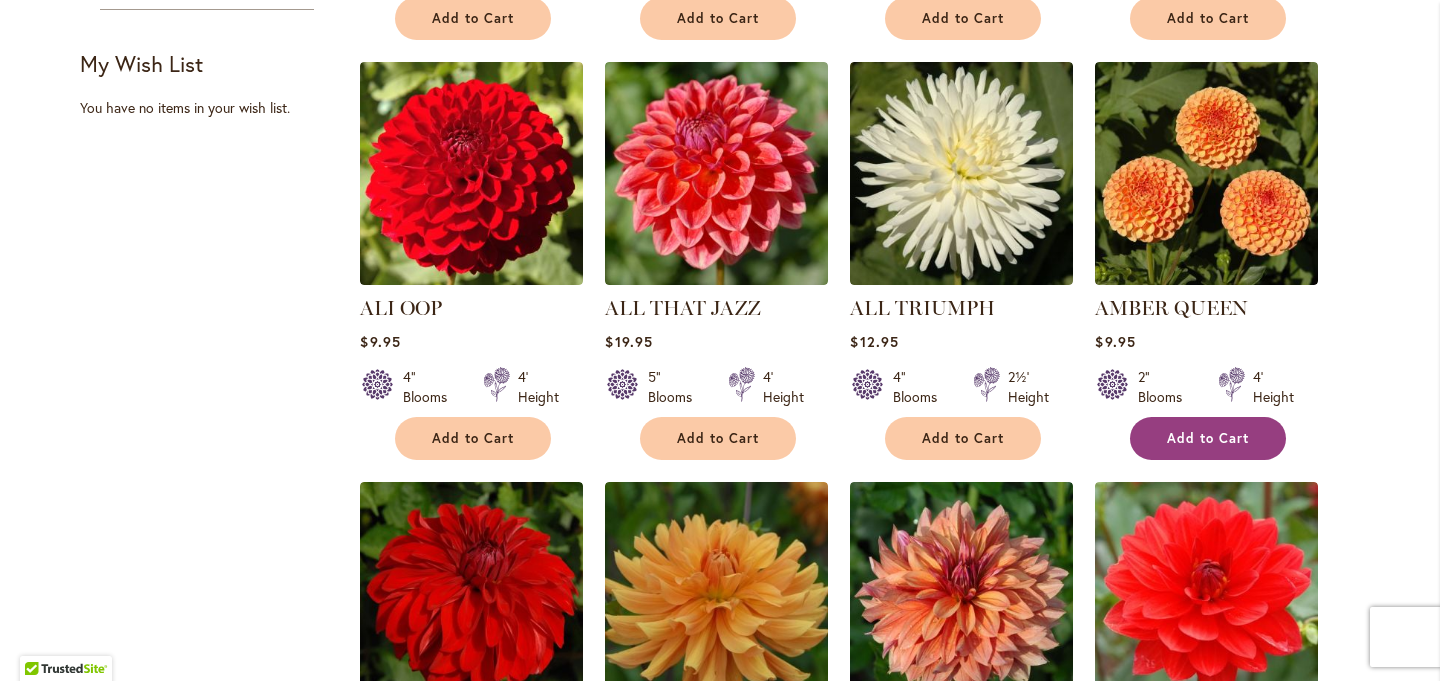 click on "Add to Cart" at bounding box center [1208, 438] 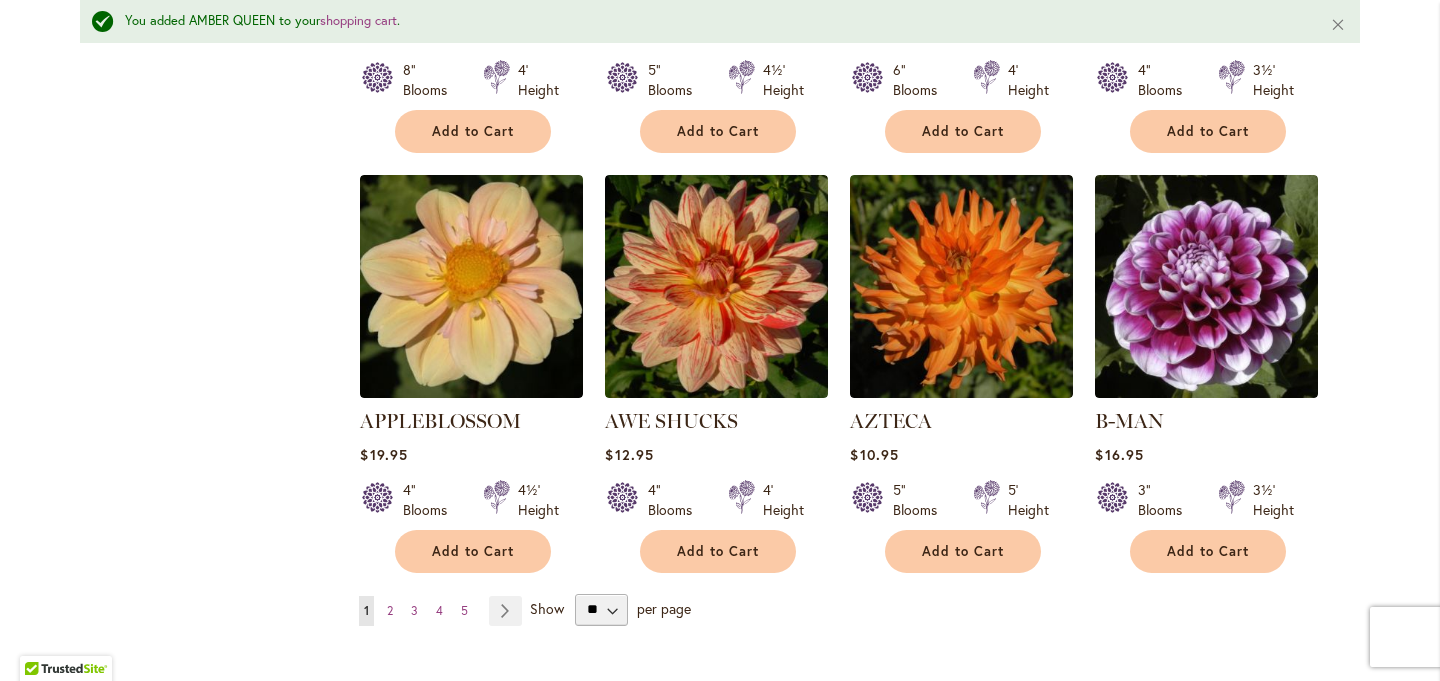 scroll, scrollTop: 1641, scrollLeft: 0, axis: vertical 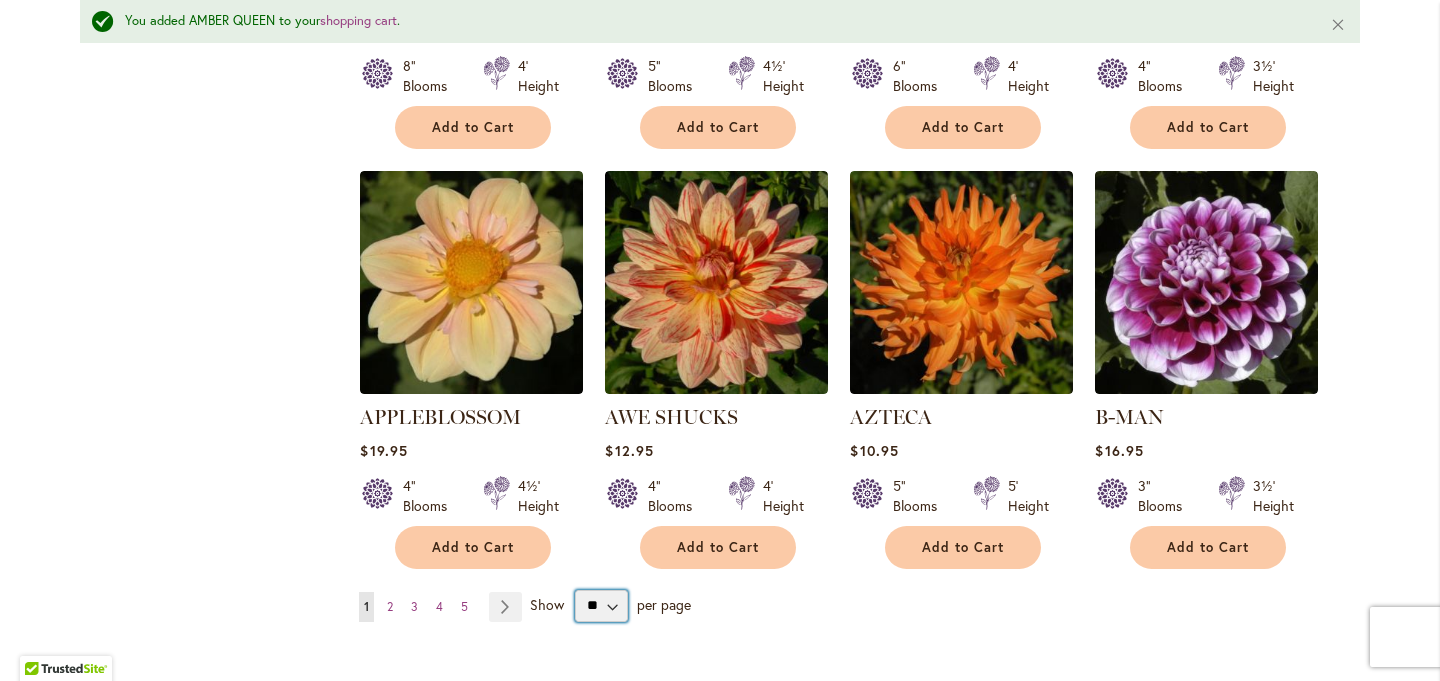 click on "**
**
**
**" at bounding box center [601, 606] 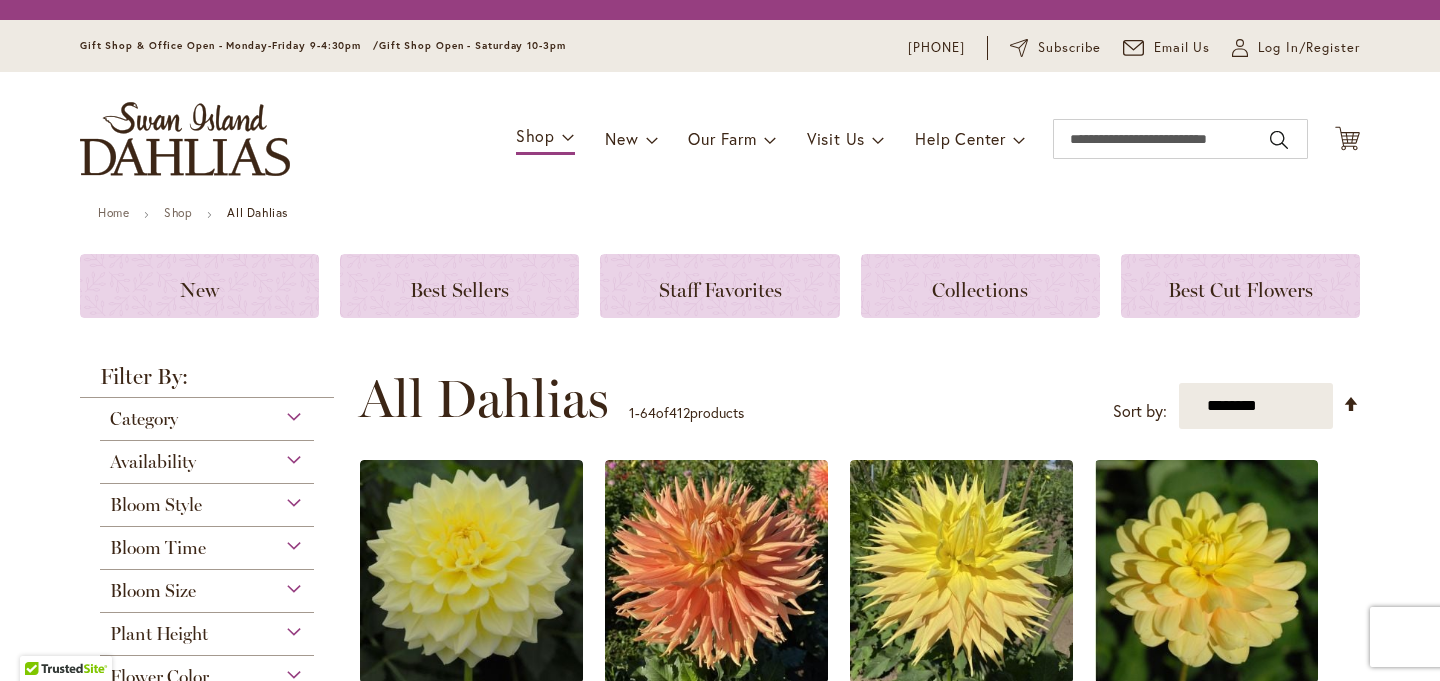 scroll, scrollTop: 0, scrollLeft: 0, axis: both 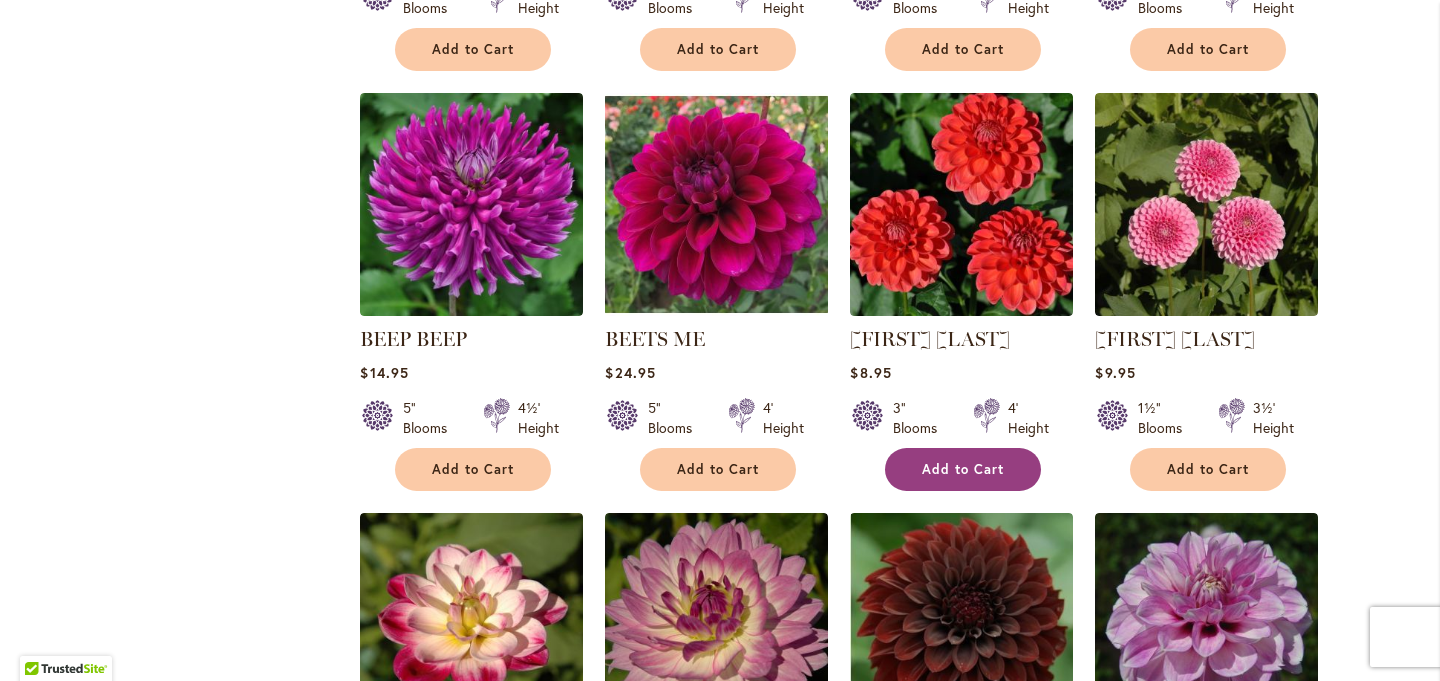click on "Add to Cart" at bounding box center [963, 469] 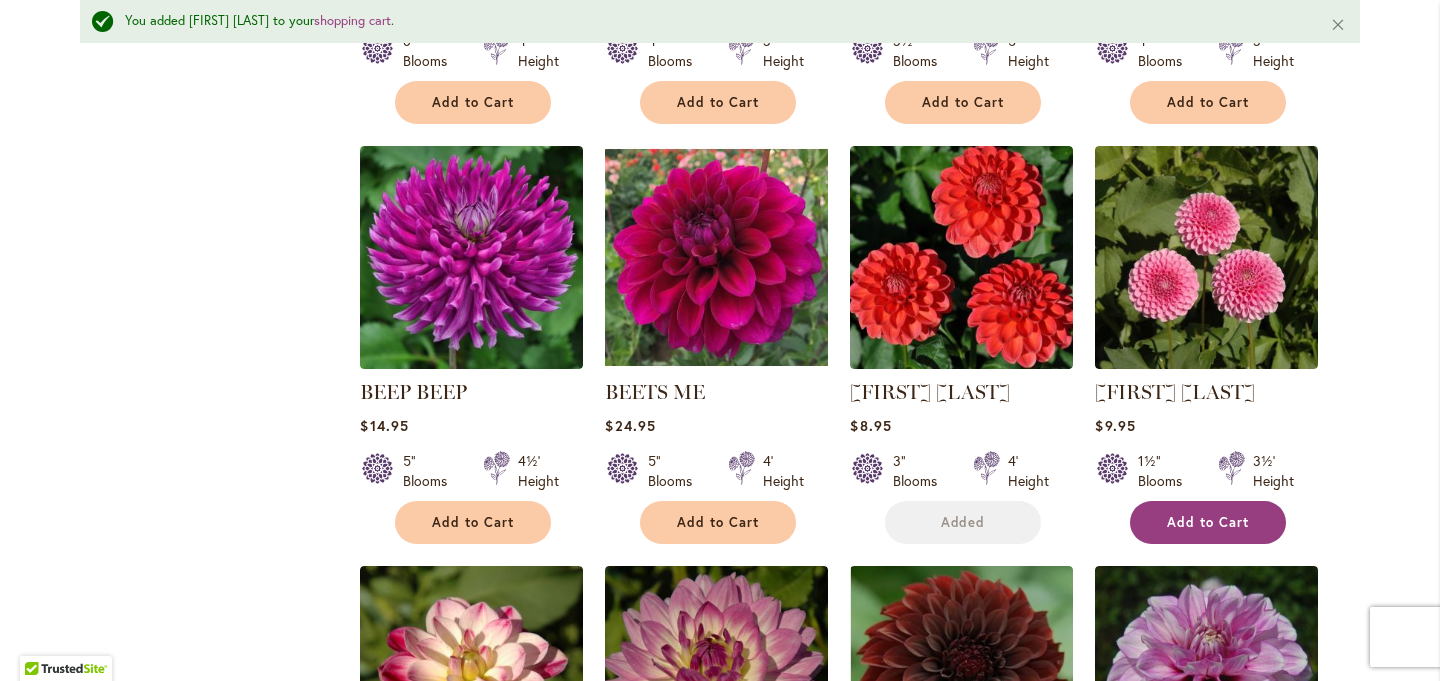 scroll, scrollTop: 3398, scrollLeft: 0, axis: vertical 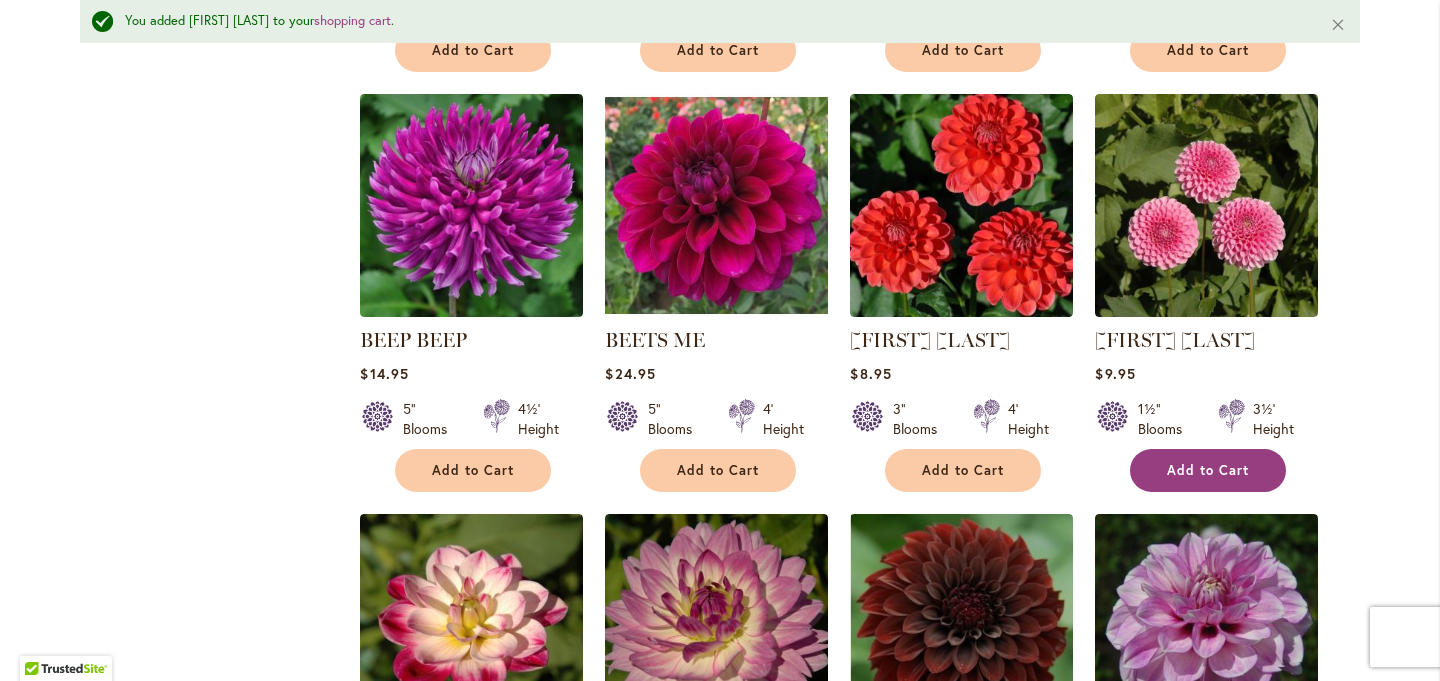 click on "Add to Cart" at bounding box center [1208, 470] 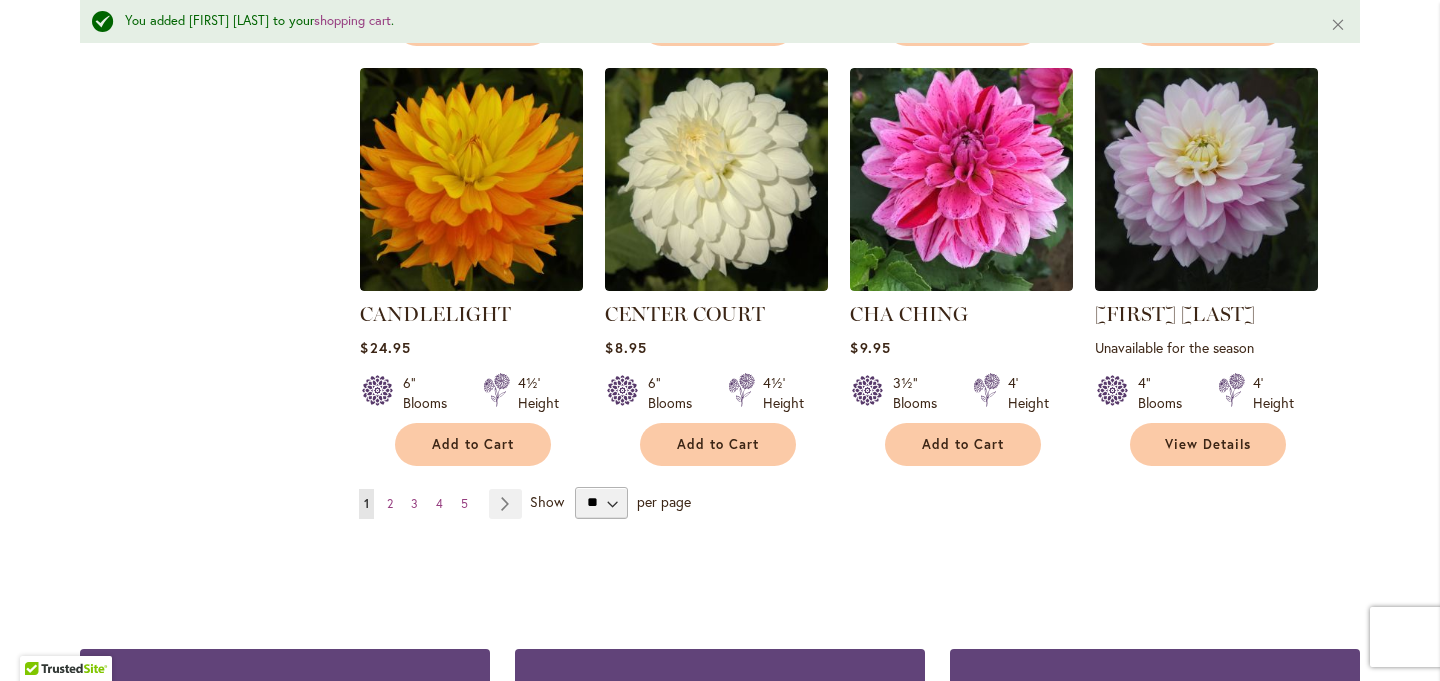 scroll, scrollTop: 6828, scrollLeft: 0, axis: vertical 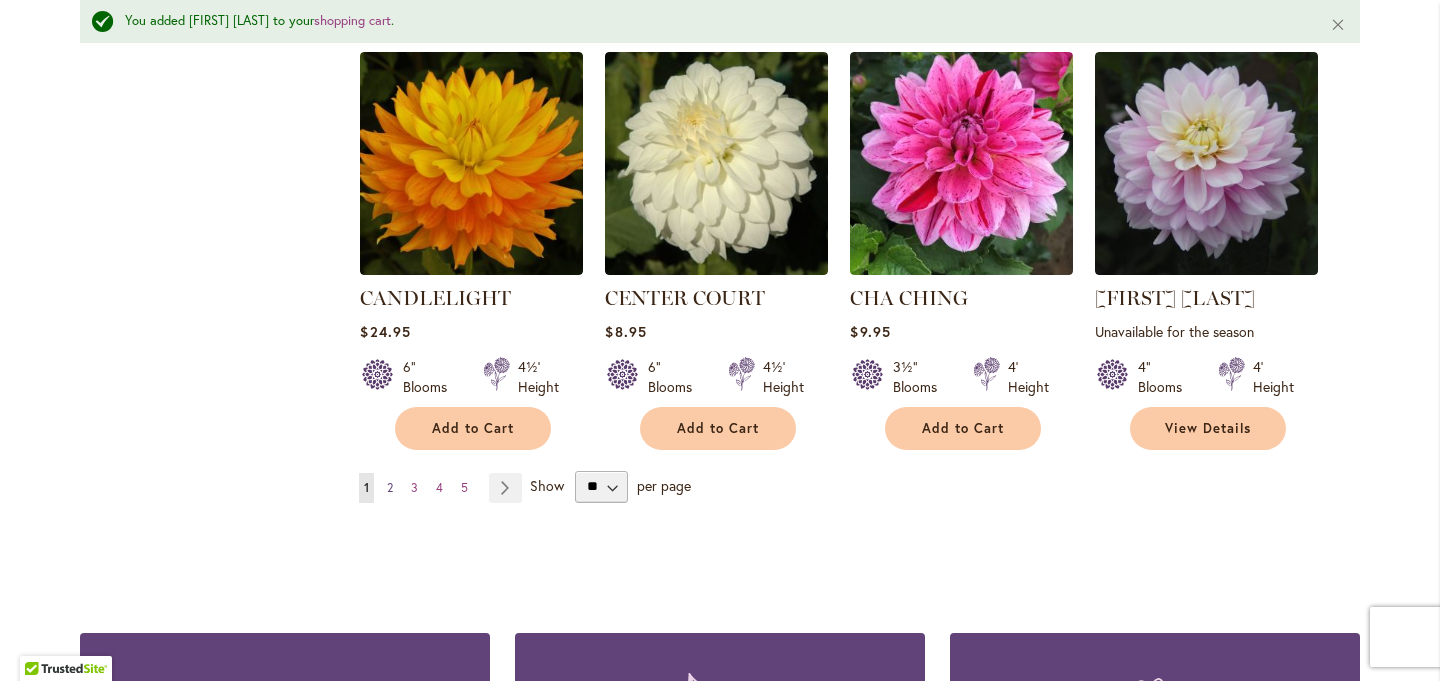 click on "Page
2" at bounding box center [390, 488] 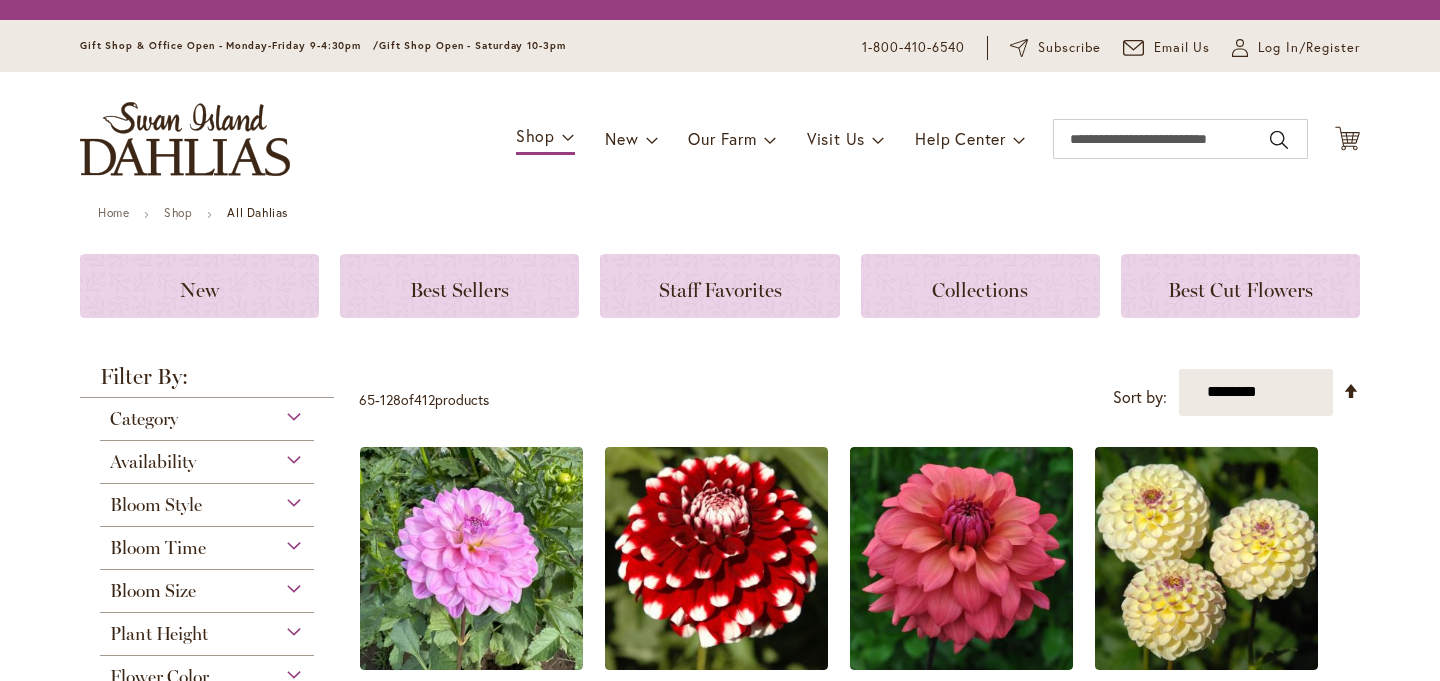 scroll, scrollTop: 0, scrollLeft: 0, axis: both 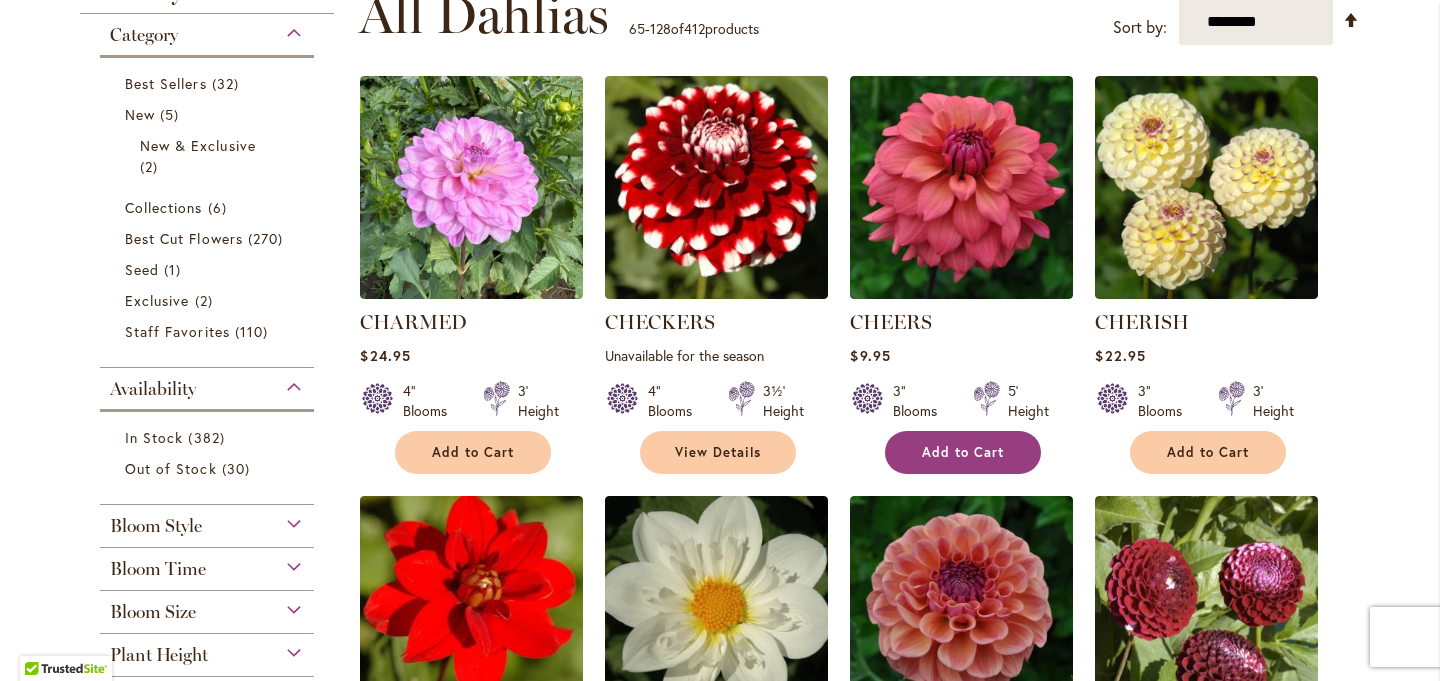 click on "Add to Cart" at bounding box center [963, 452] 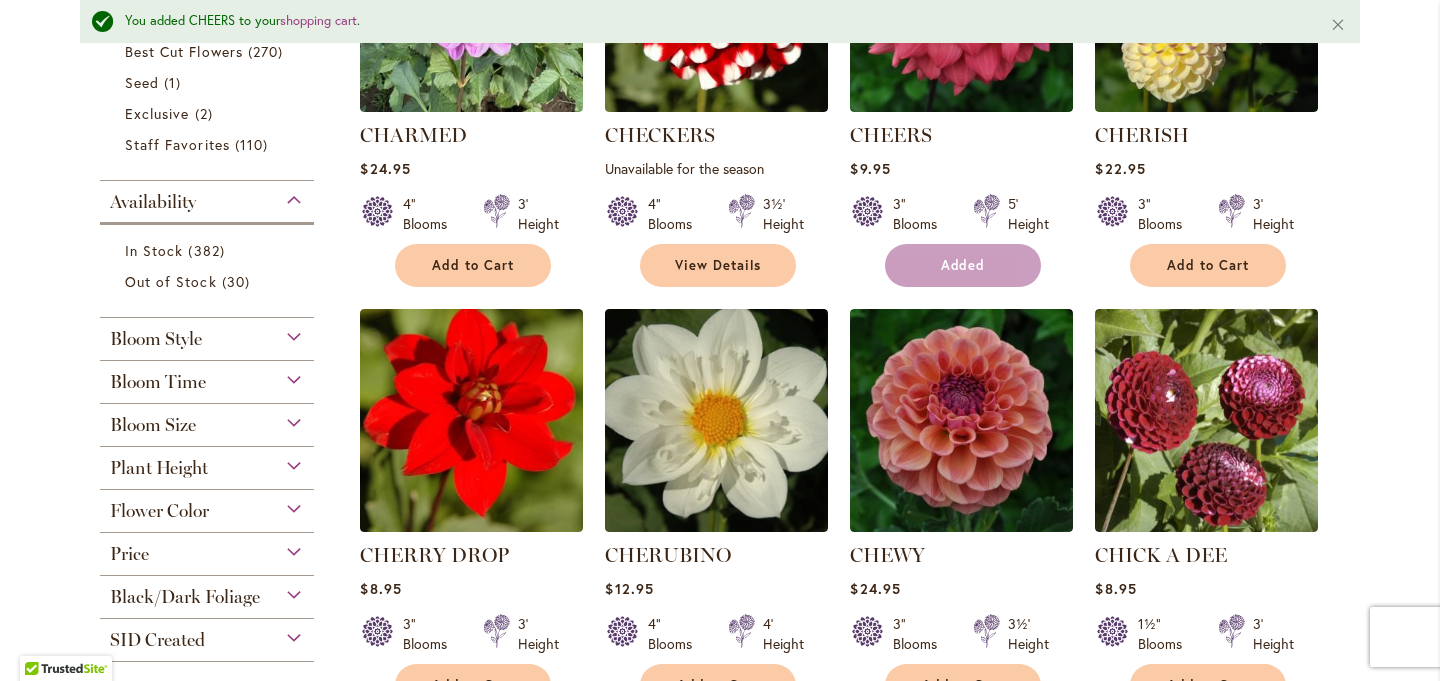 scroll, scrollTop: 723, scrollLeft: 0, axis: vertical 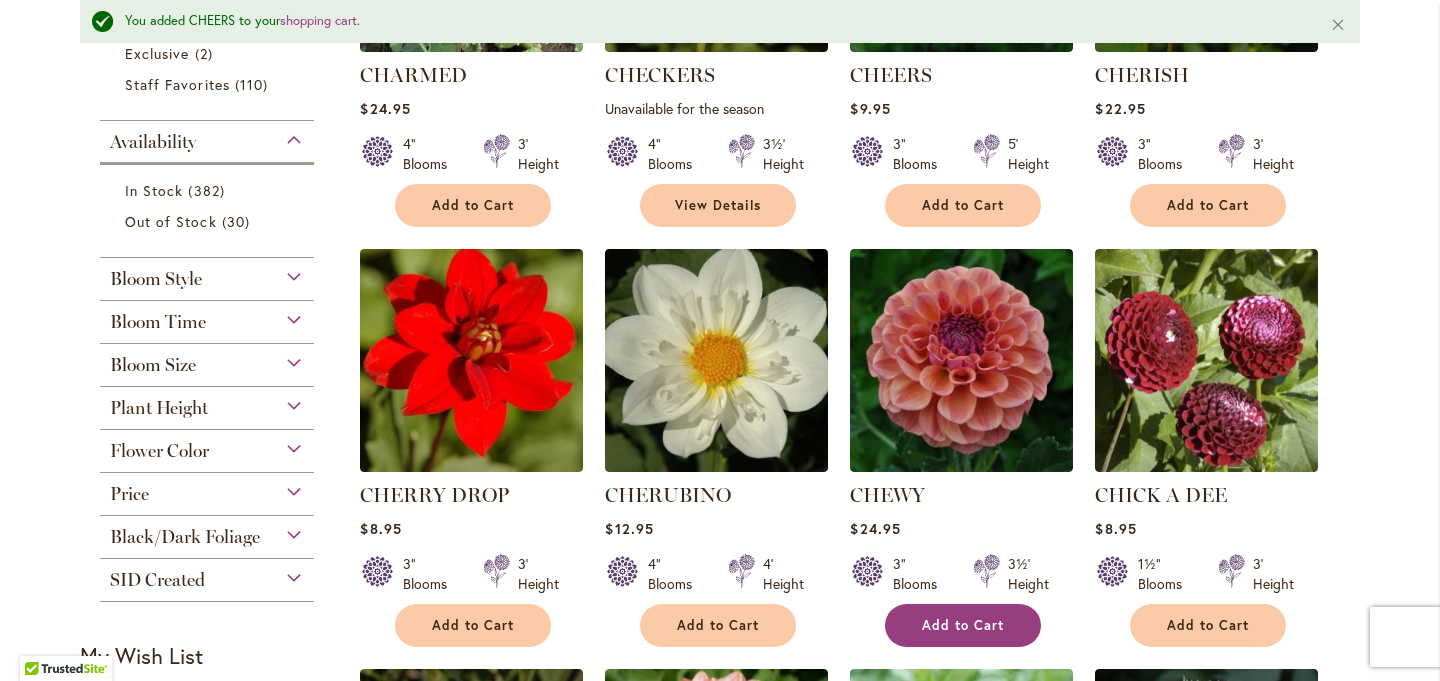 click on "Add to Cart" at bounding box center (963, 625) 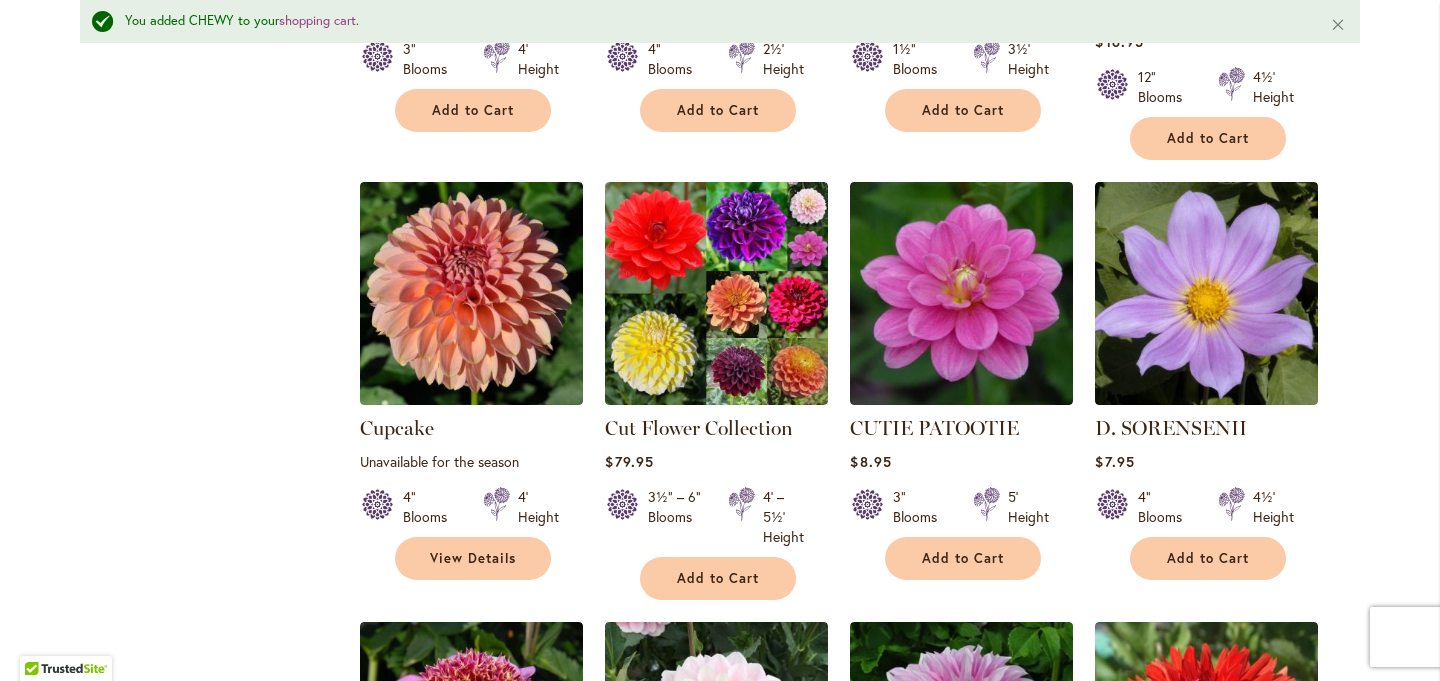 scroll, scrollTop: 2919, scrollLeft: 0, axis: vertical 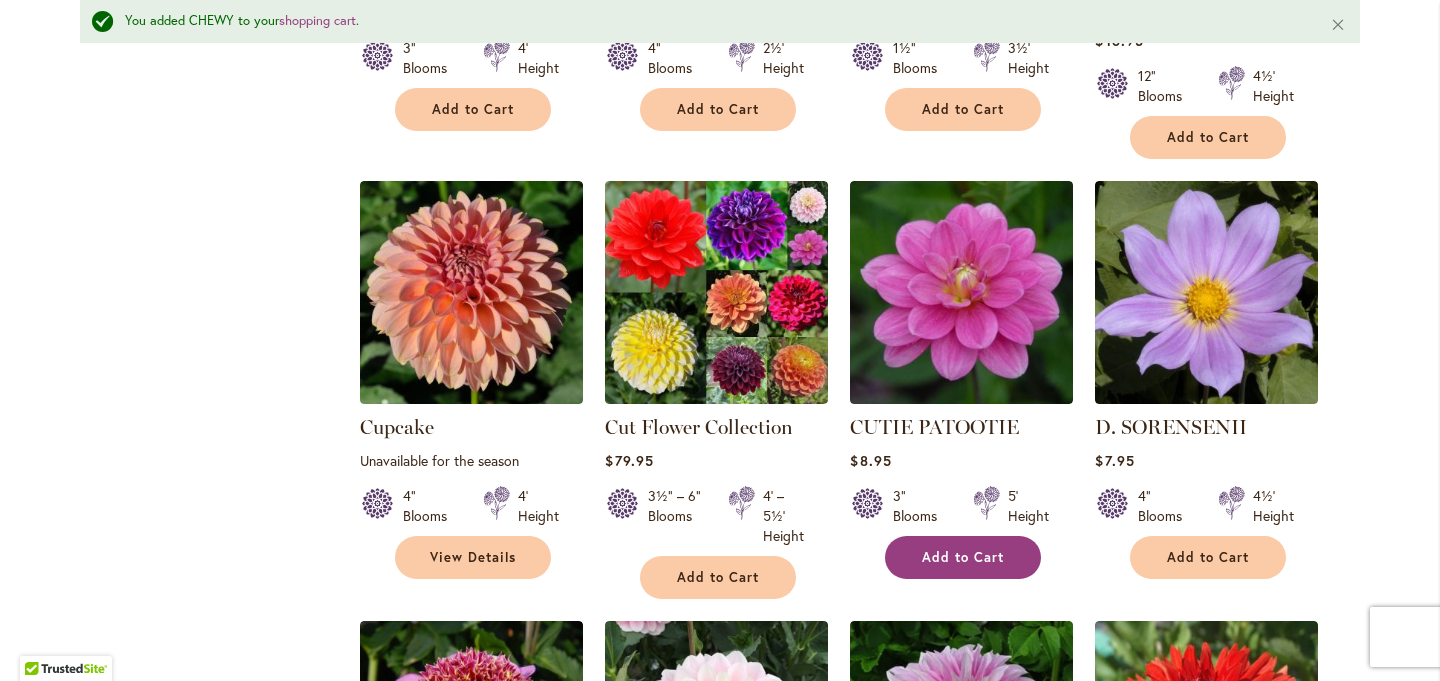 click on "Add to Cart" at bounding box center [963, 557] 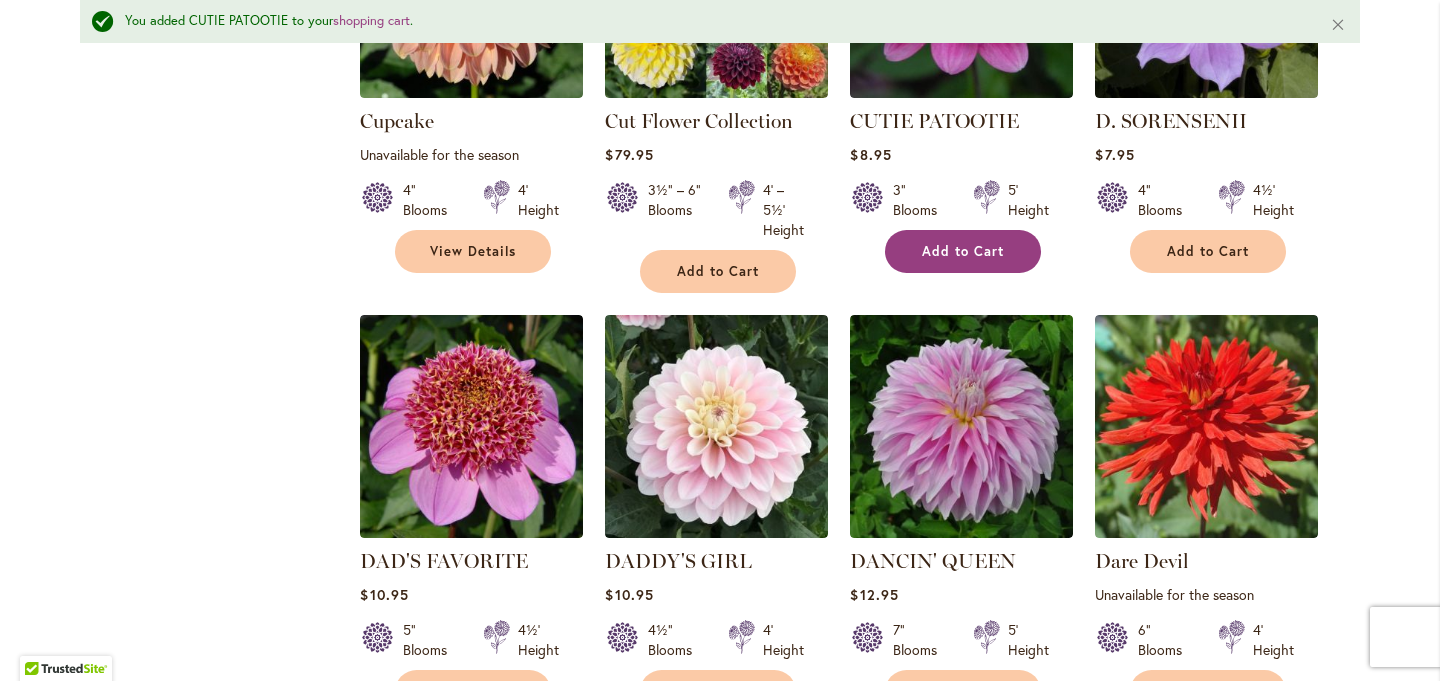 scroll, scrollTop: 3281, scrollLeft: 0, axis: vertical 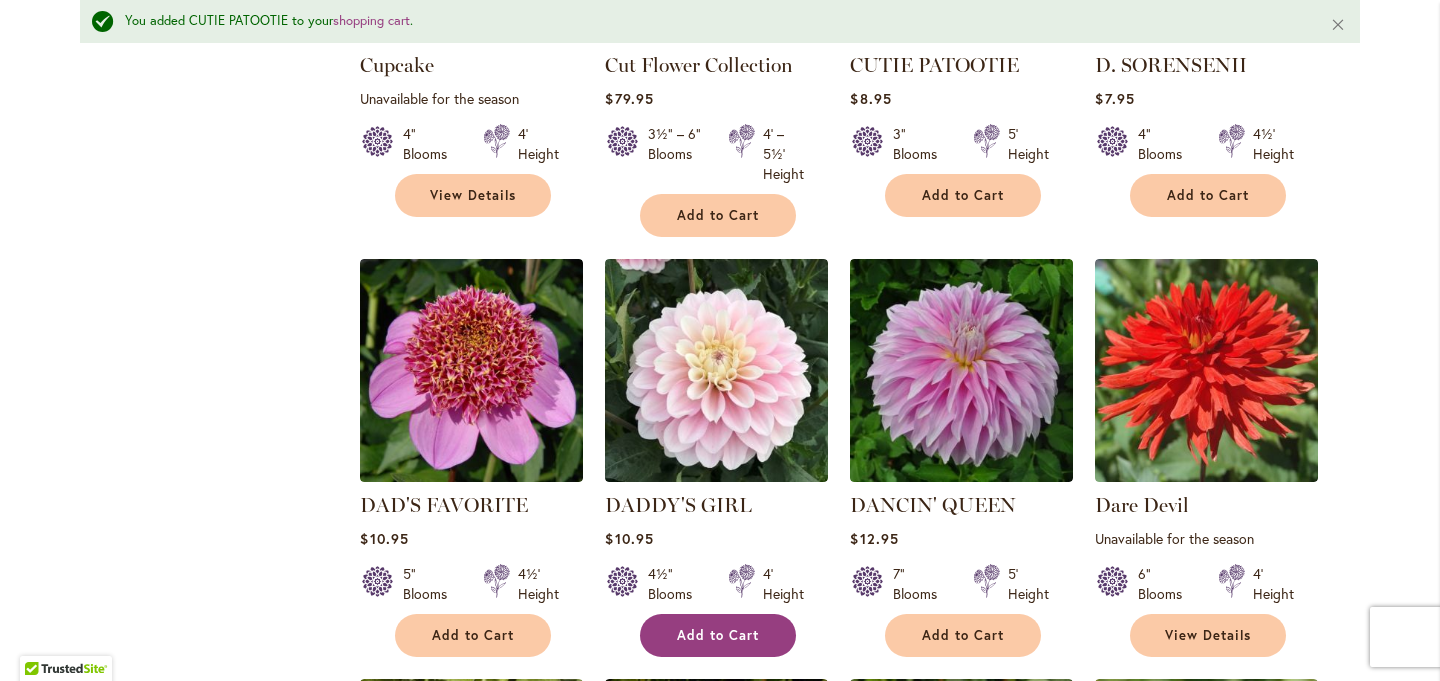 click on "Add to Cart" at bounding box center [718, 635] 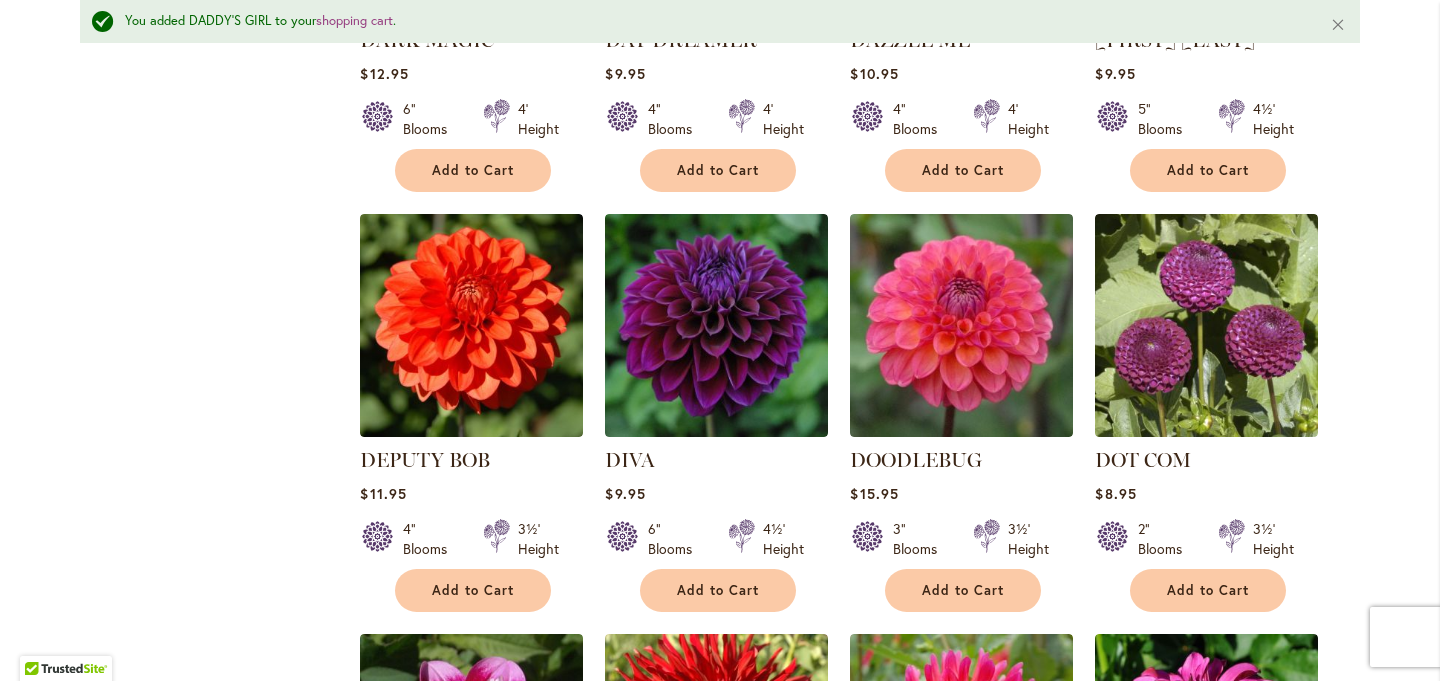 scroll, scrollTop: 4167, scrollLeft: 0, axis: vertical 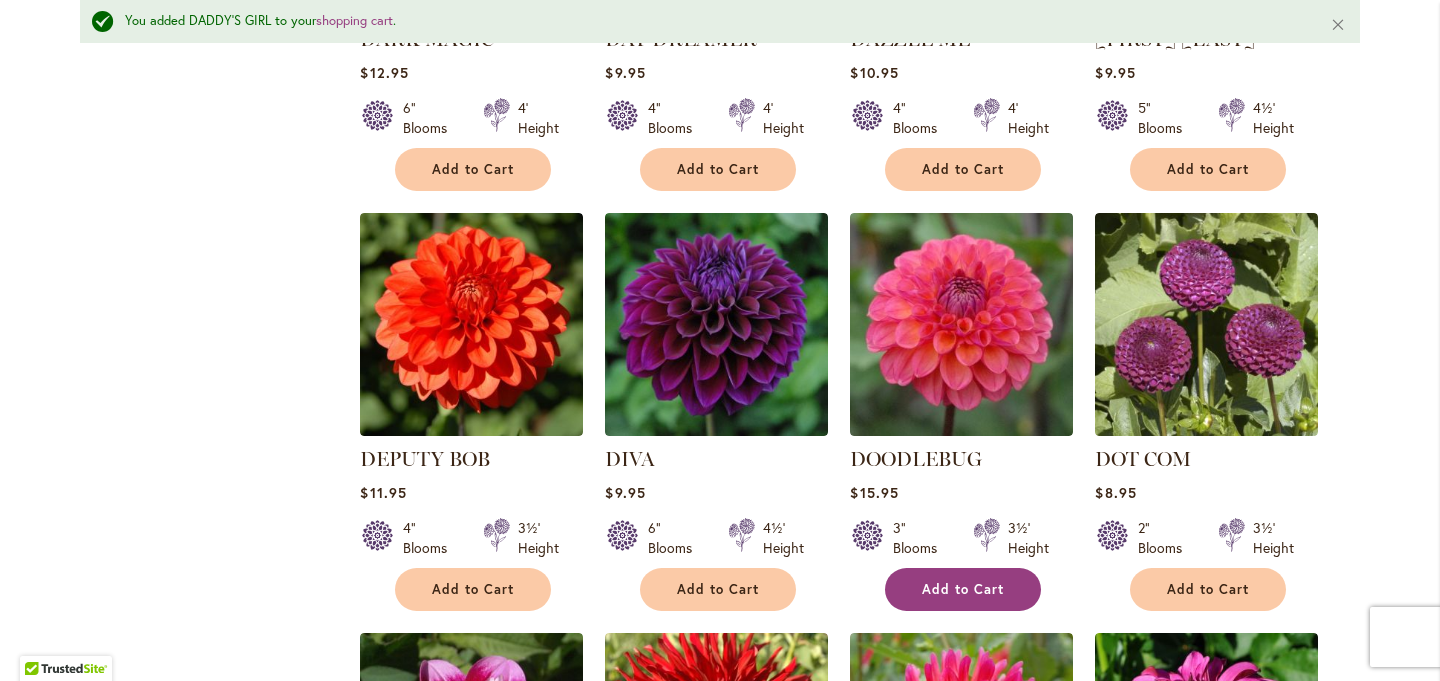 click on "Add to Cart" at bounding box center (963, 589) 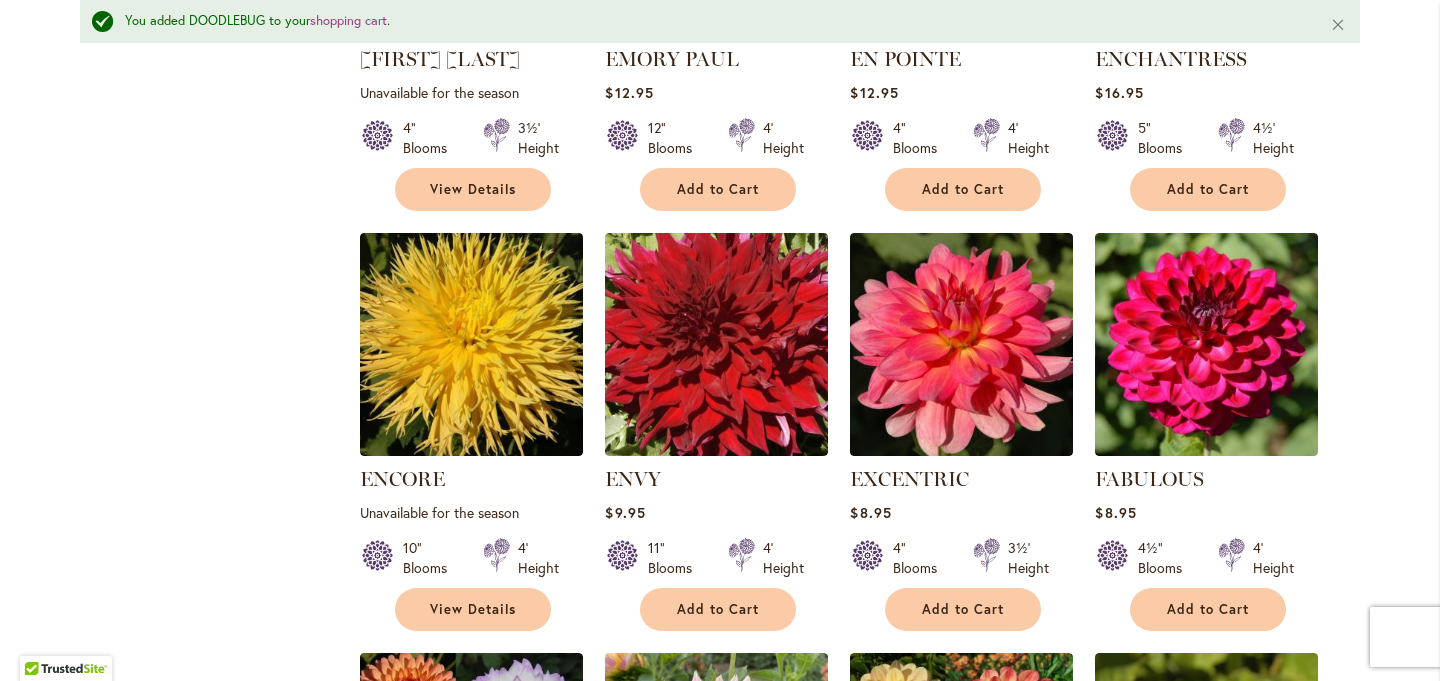 scroll, scrollTop: 5828, scrollLeft: 0, axis: vertical 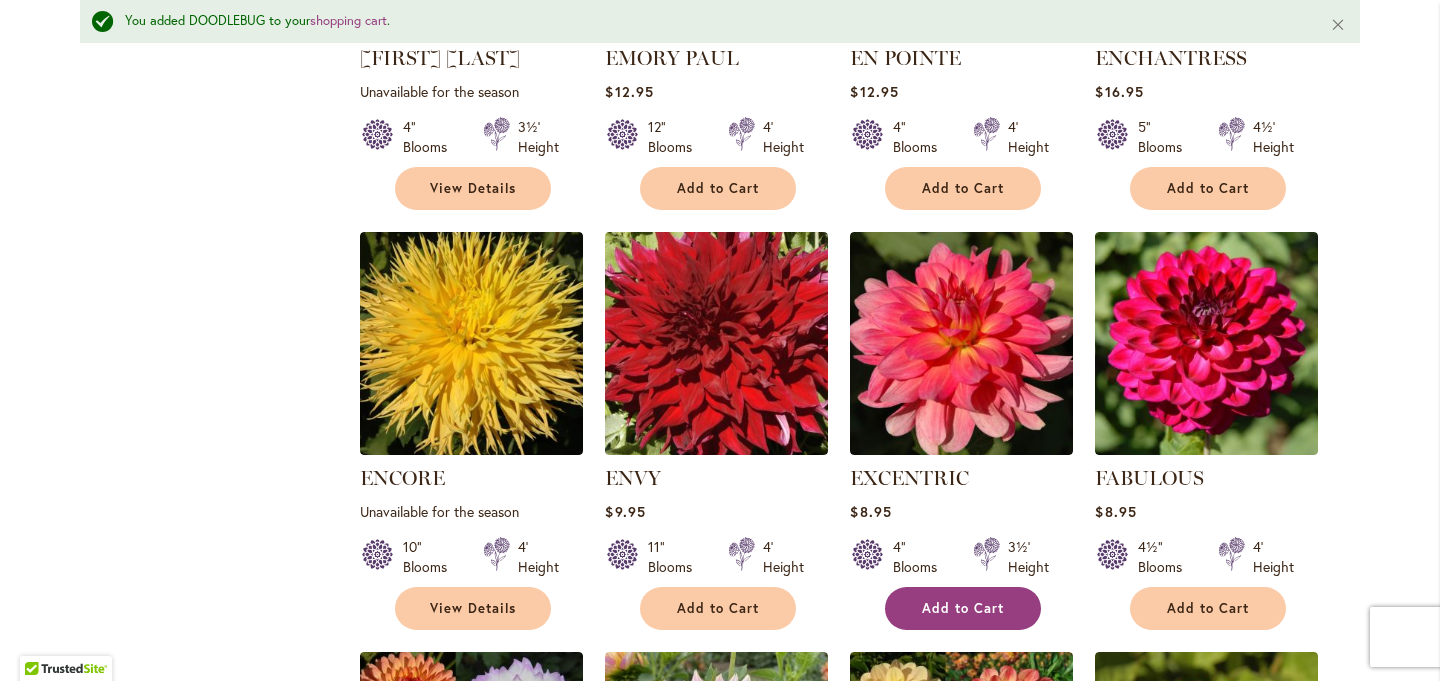 click on "Add to Cart" at bounding box center (963, 608) 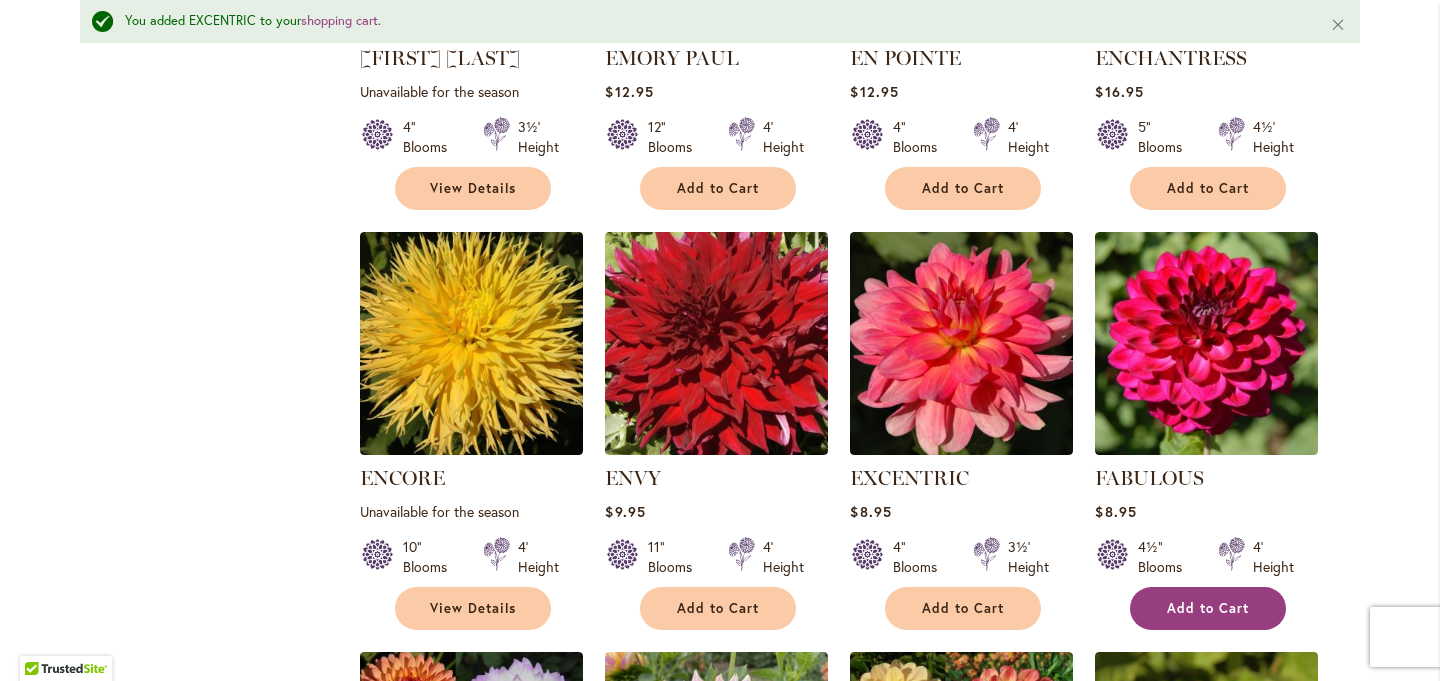 click on "Add to Cart" at bounding box center [1208, 608] 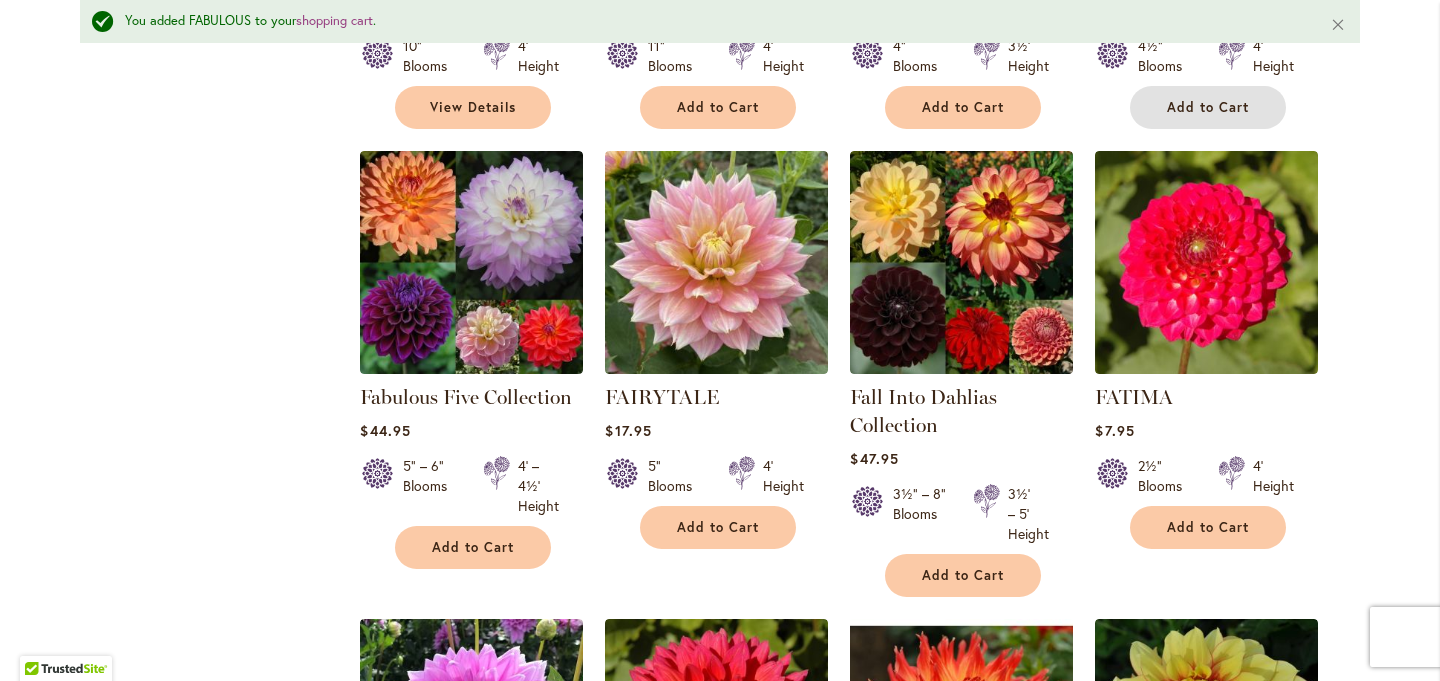 scroll, scrollTop: 6330, scrollLeft: 0, axis: vertical 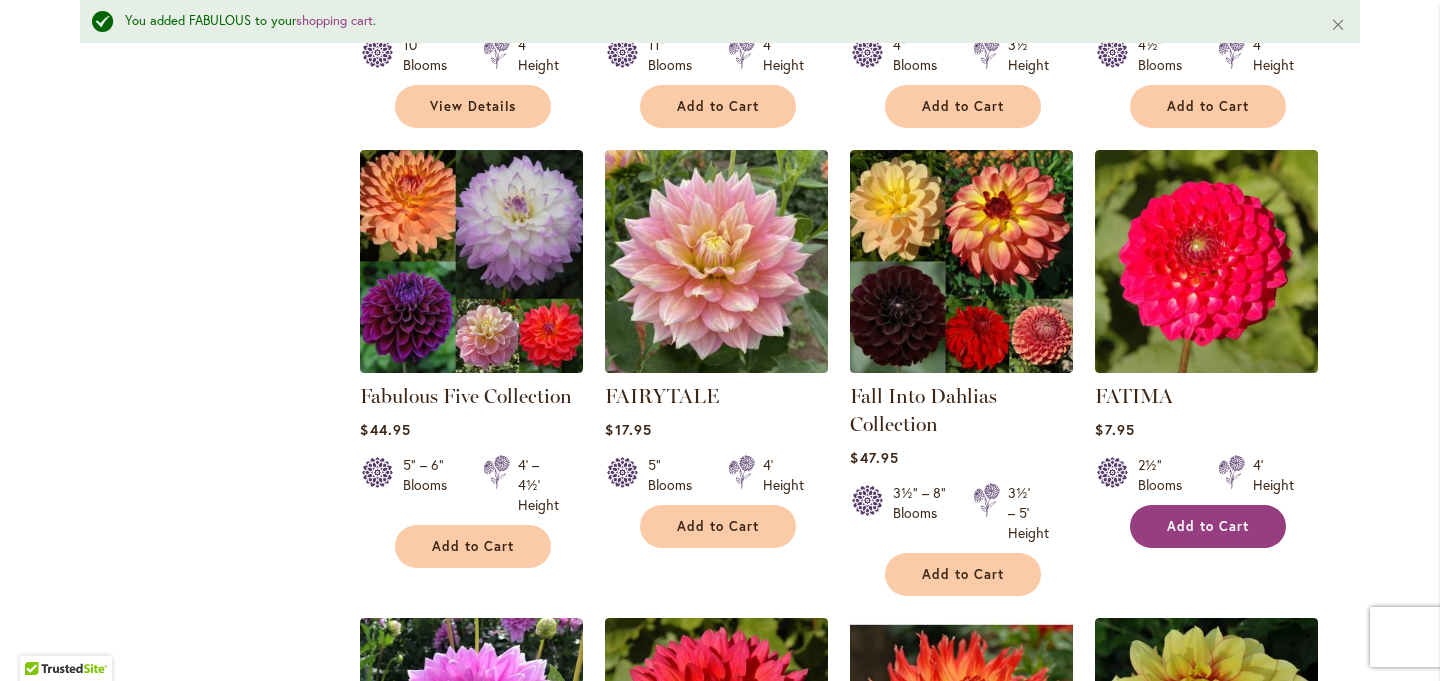 click on "Add to Cart" at bounding box center (1208, 526) 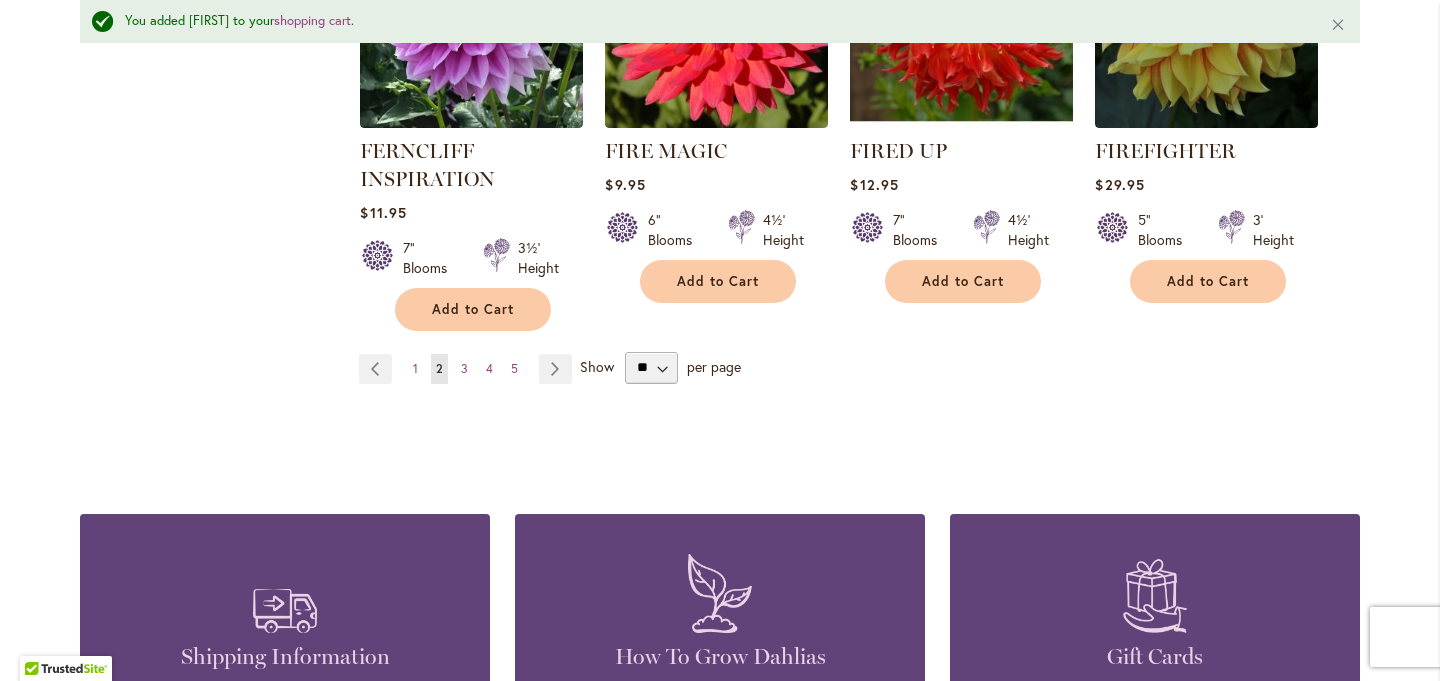 scroll, scrollTop: 7046, scrollLeft: 0, axis: vertical 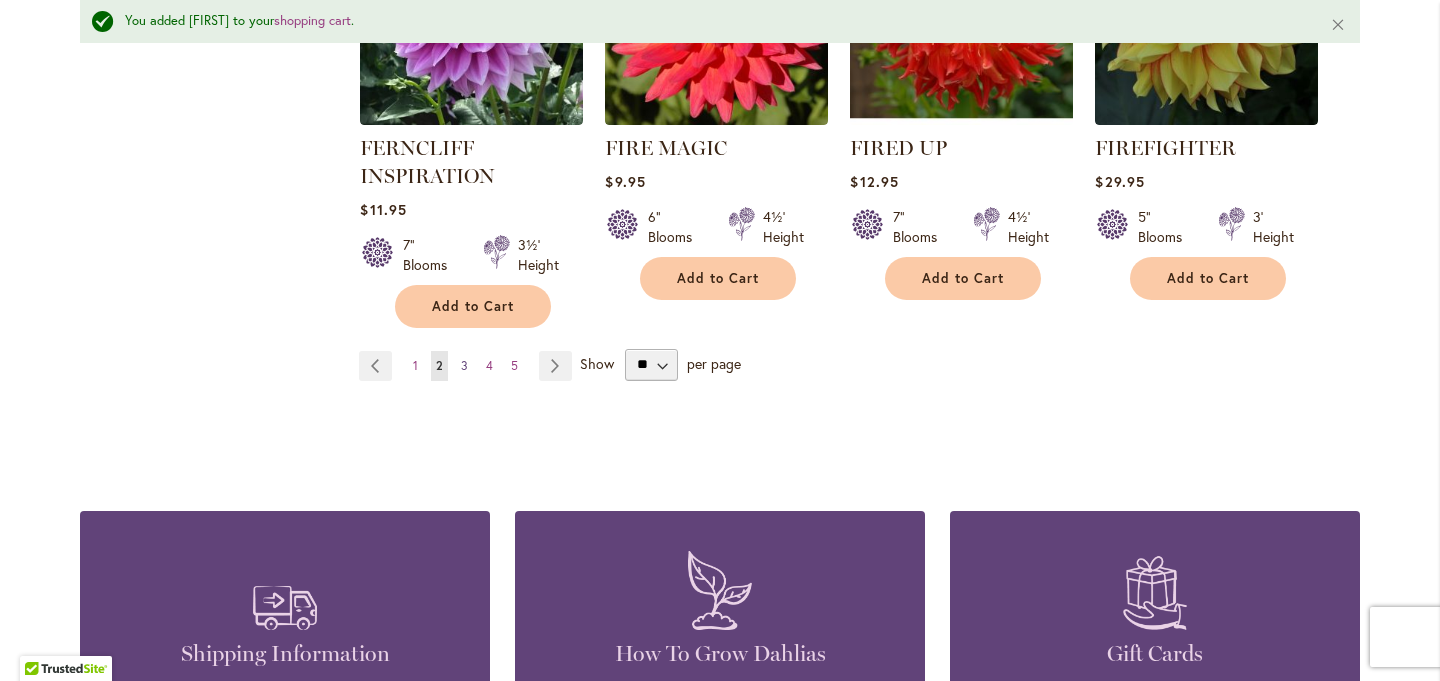 click on "Page
3" at bounding box center [464, 366] 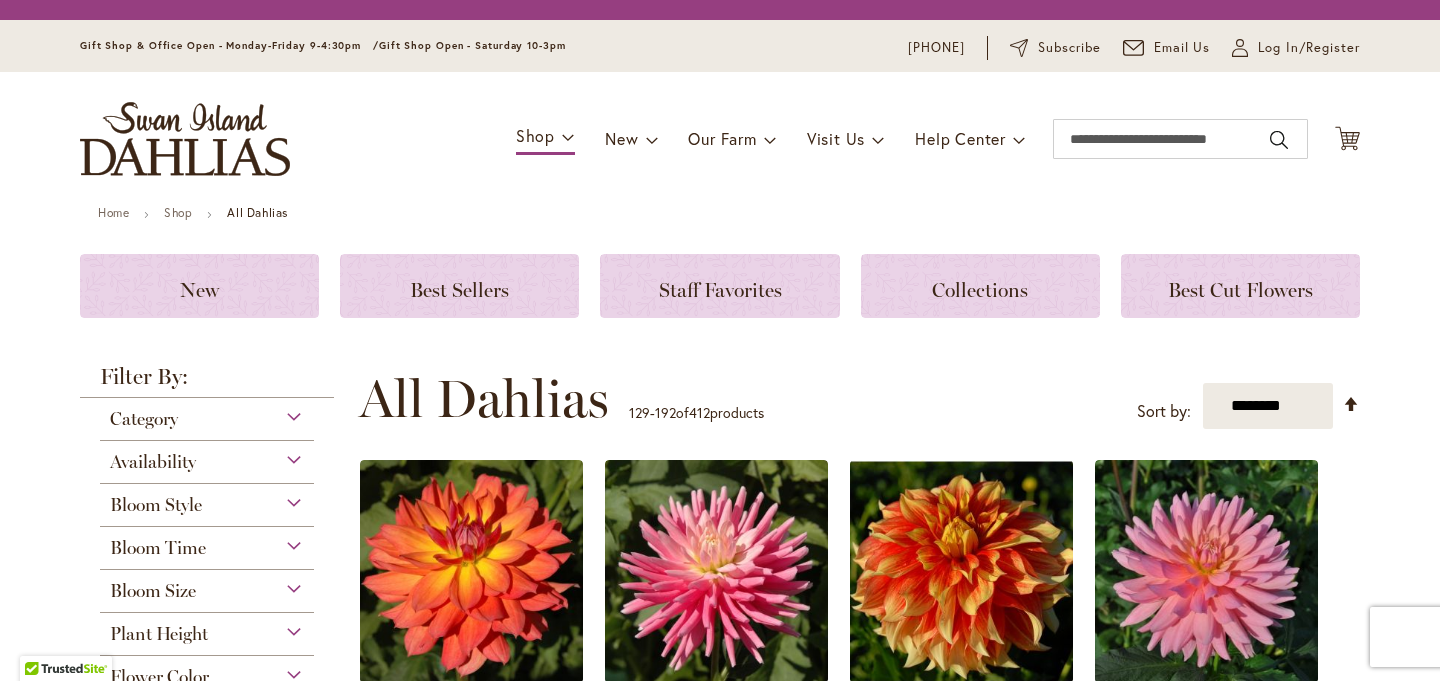 scroll, scrollTop: 0, scrollLeft: 0, axis: both 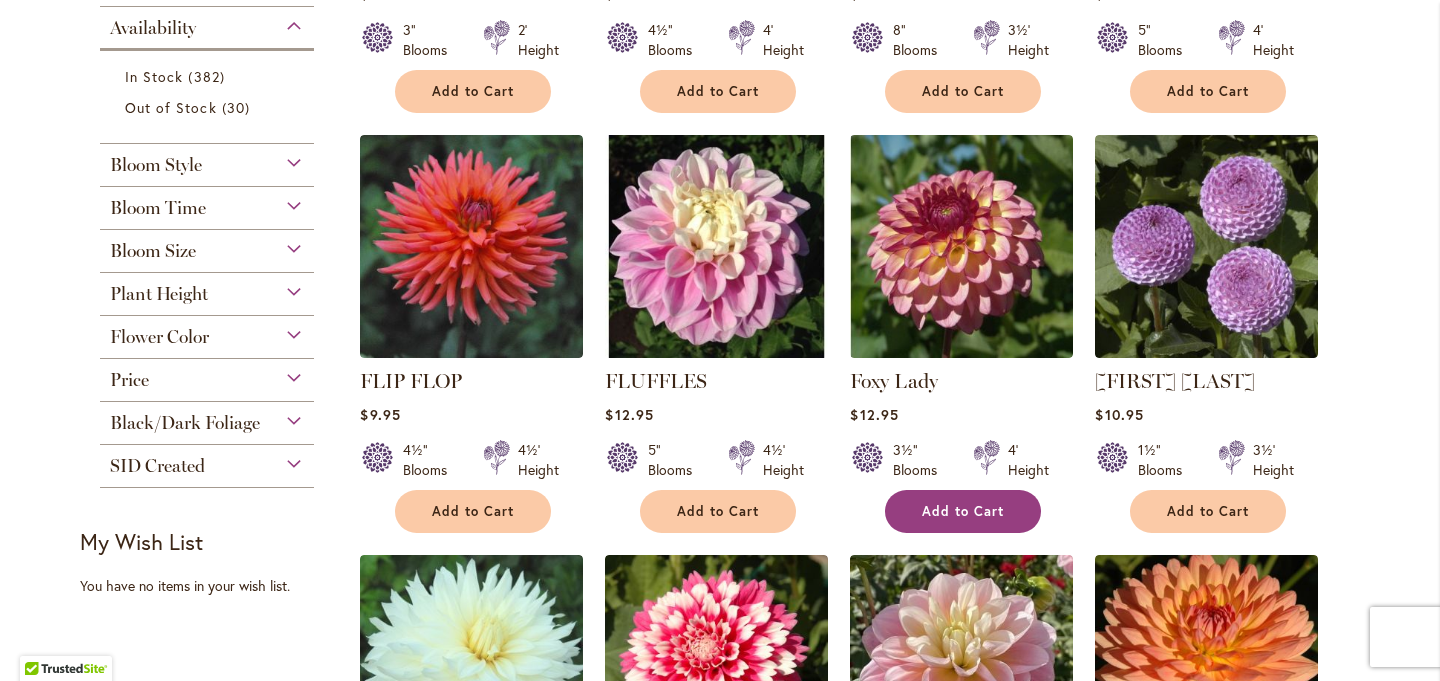 click on "Add to Cart" at bounding box center (963, 511) 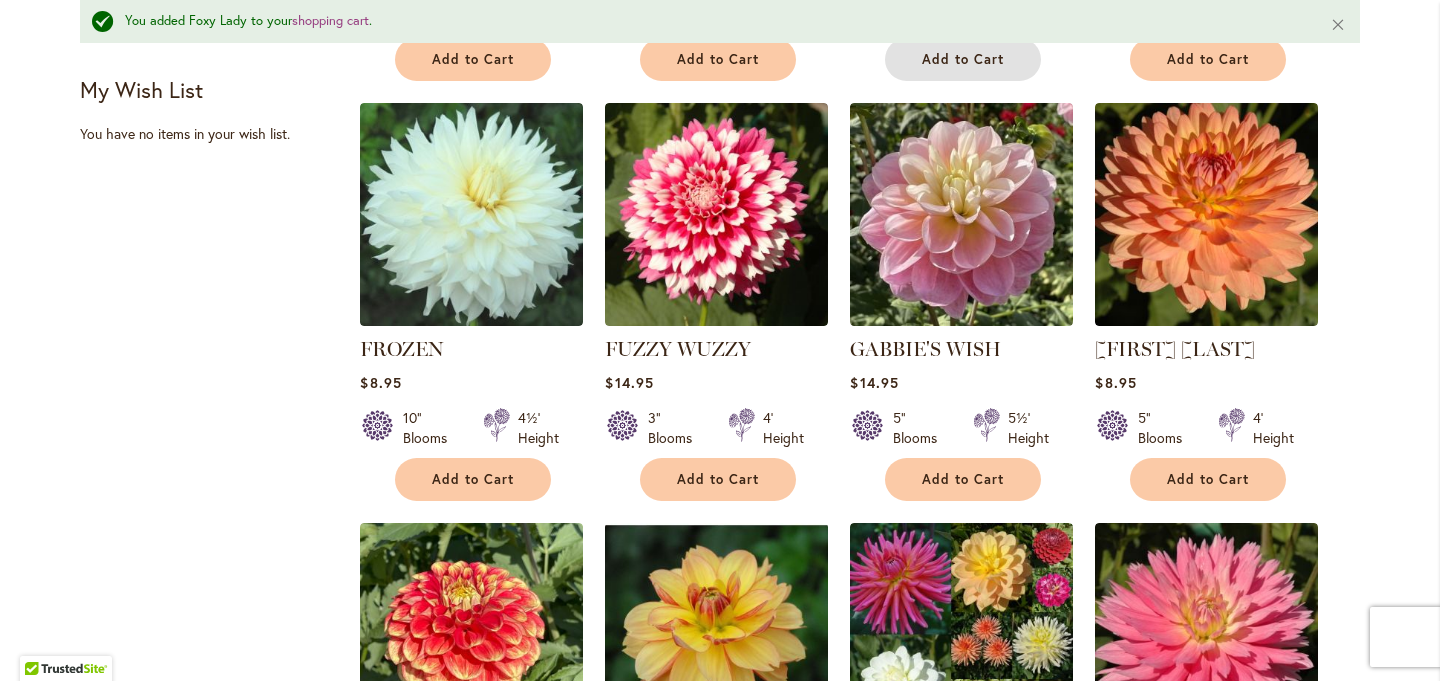 scroll, scrollTop: 1293, scrollLeft: 0, axis: vertical 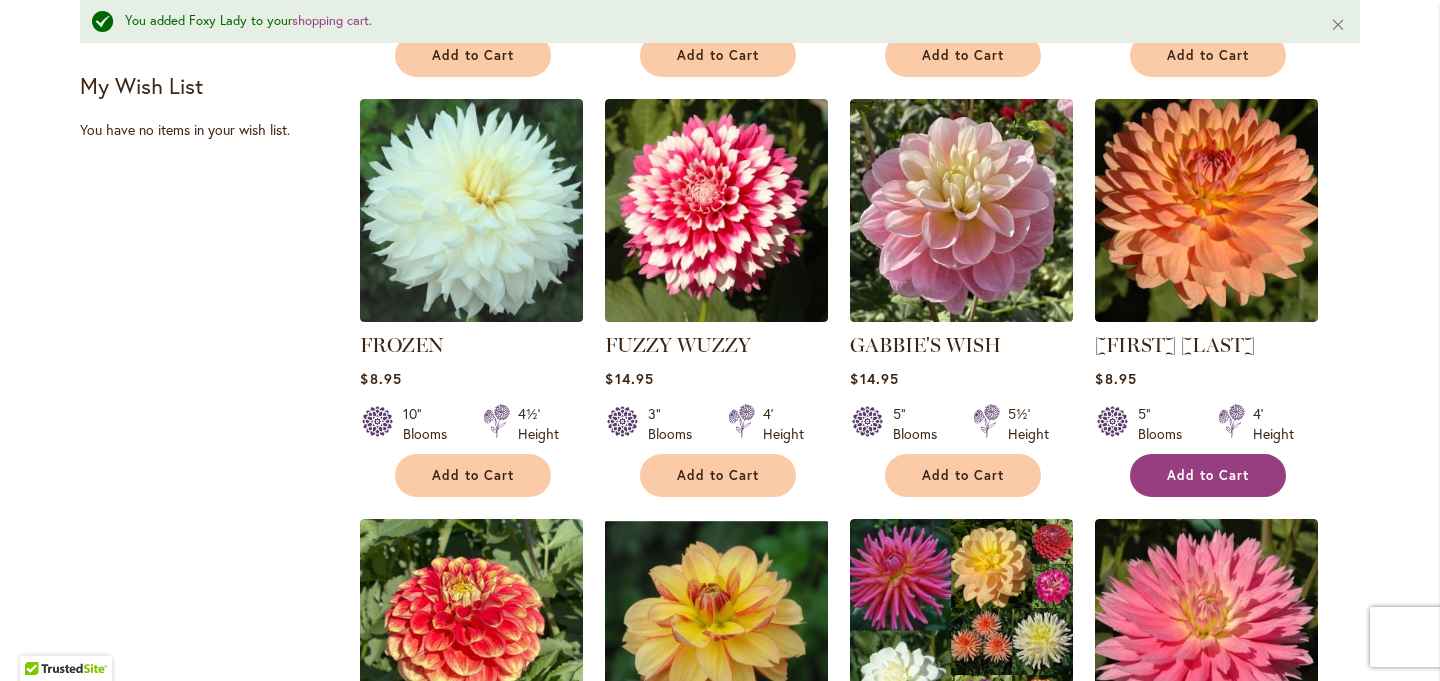 click on "Add to Cart" at bounding box center (1208, 475) 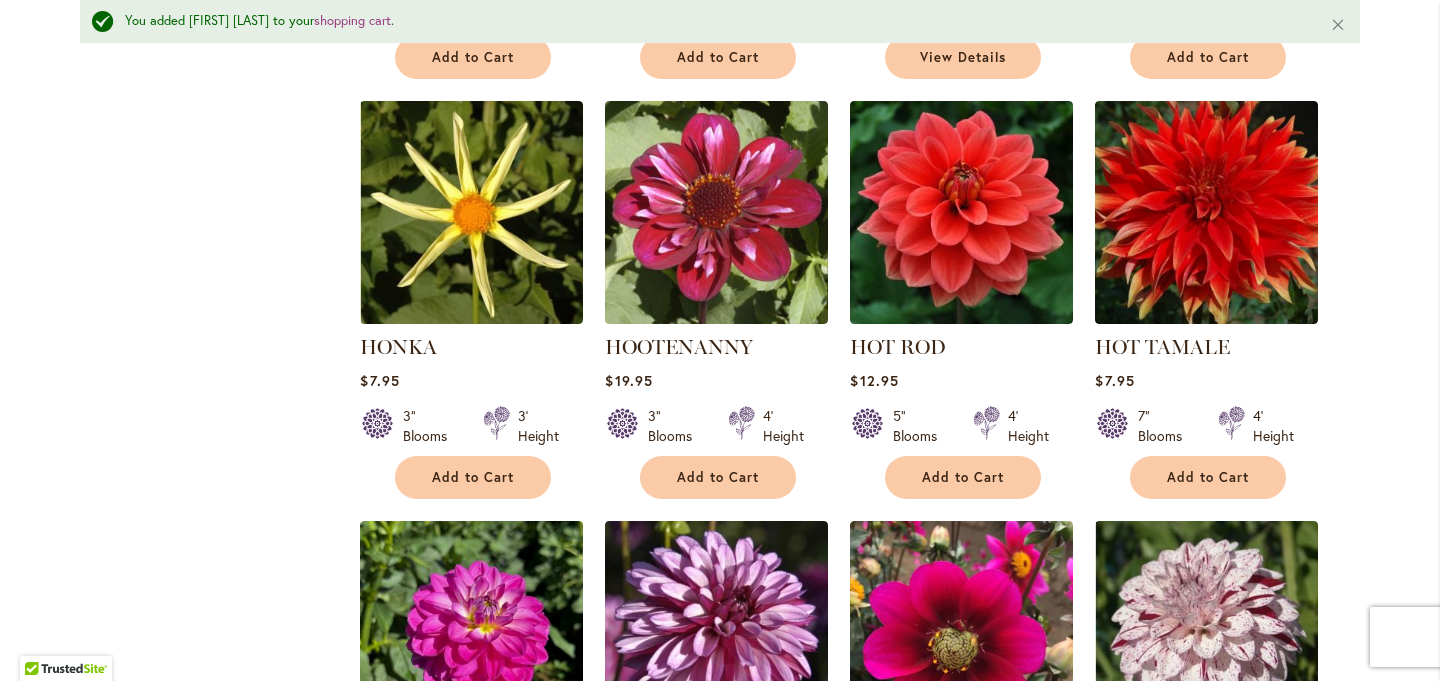 scroll, scrollTop: 6044, scrollLeft: 0, axis: vertical 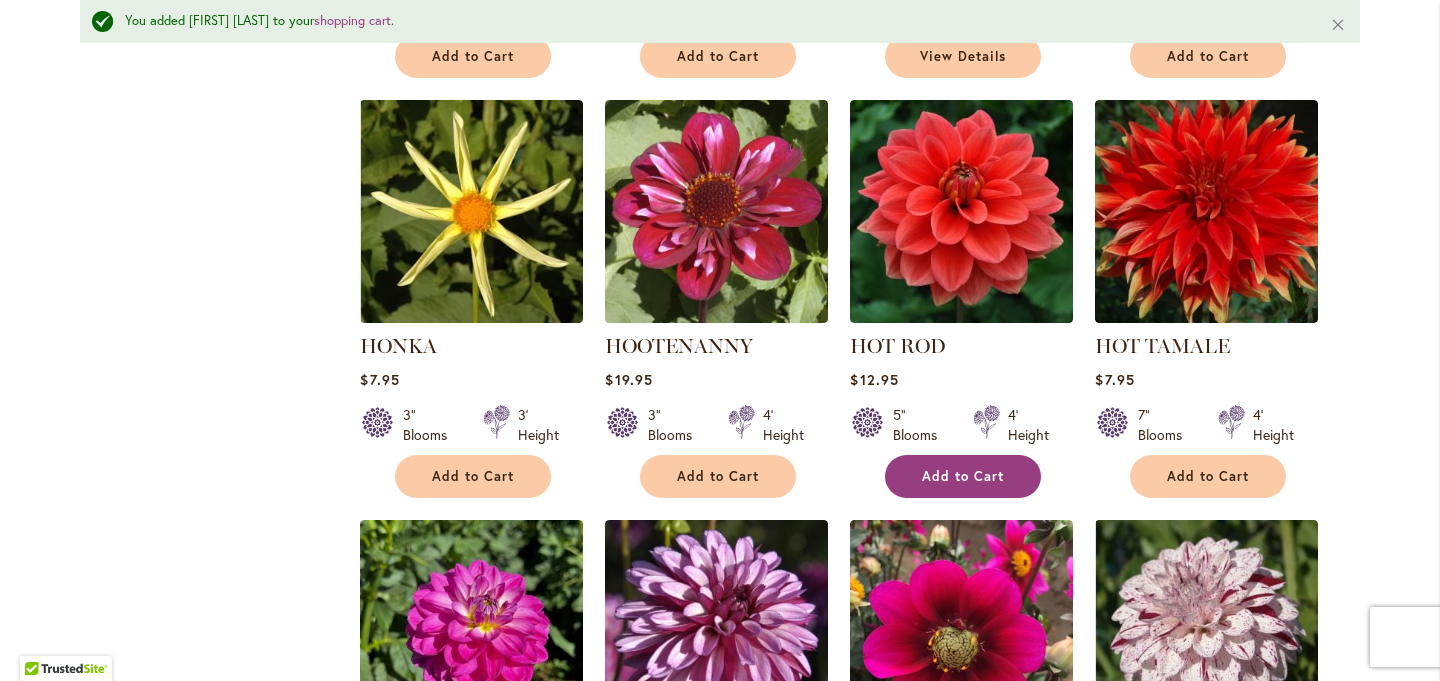 click on "Add to Cart" at bounding box center (963, 476) 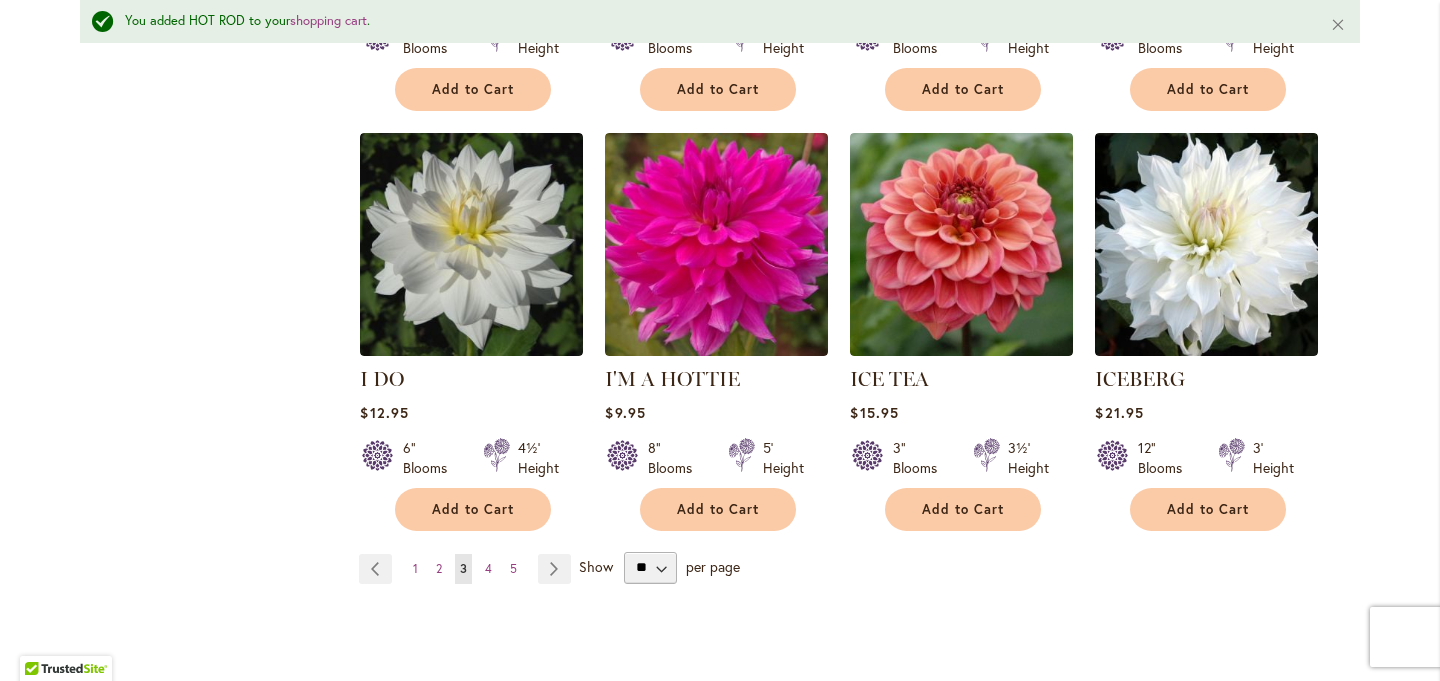 scroll, scrollTop: 6854, scrollLeft: 0, axis: vertical 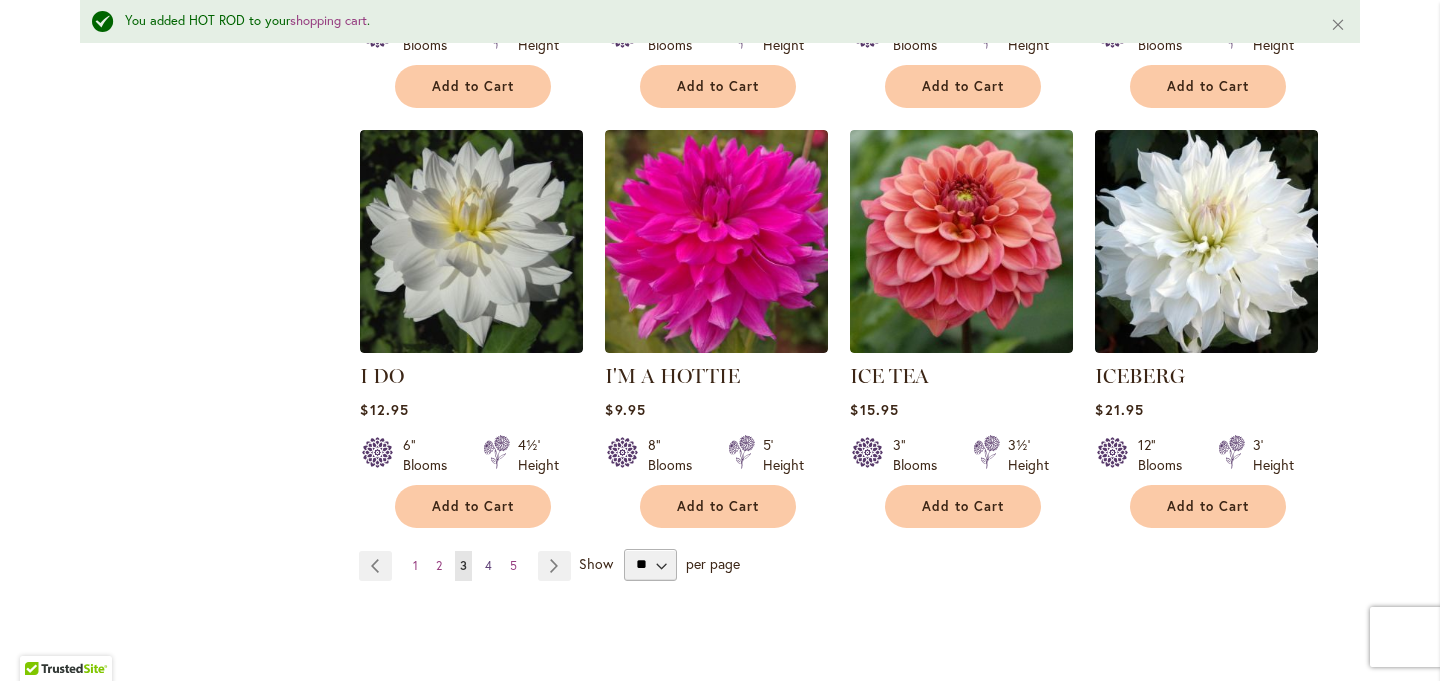click on "4" at bounding box center [488, 565] 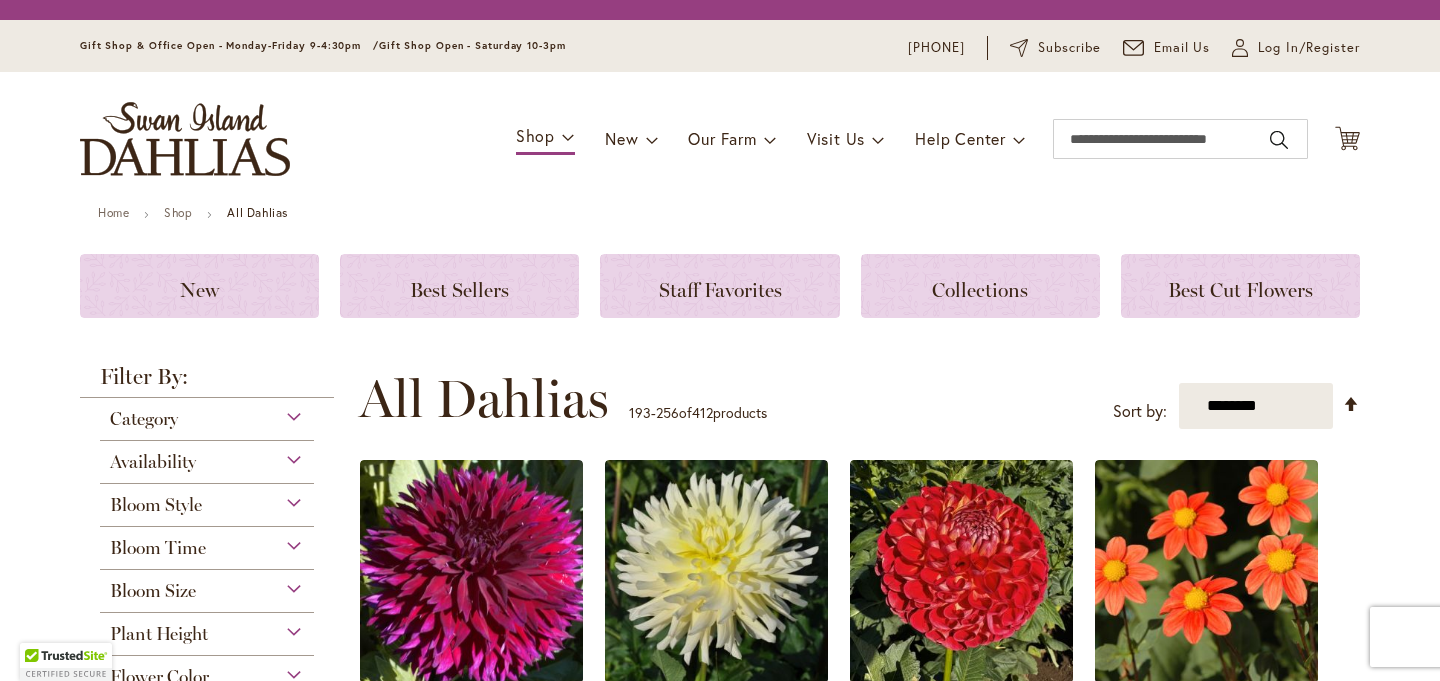 scroll, scrollTop: 0, scrollLeft: 0, axis: both 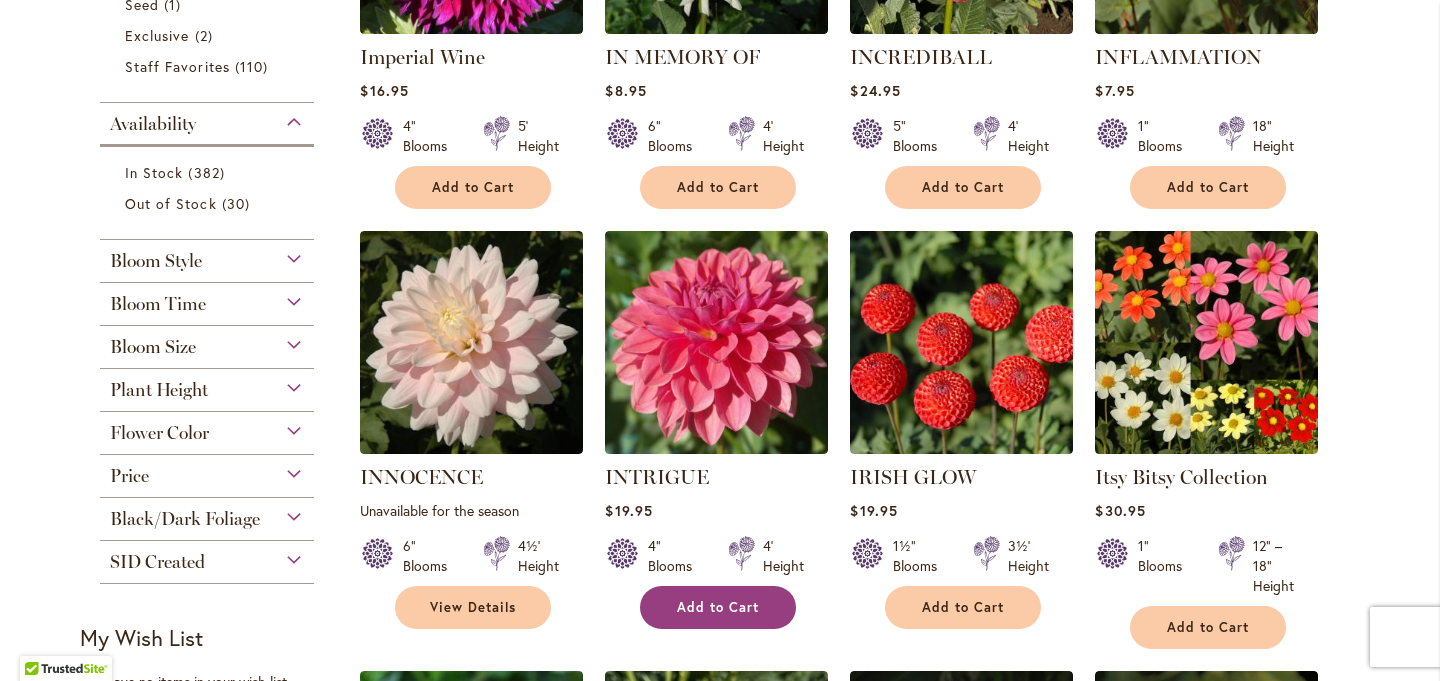 click on "Add to Cart" at bounding box center [718, 607] 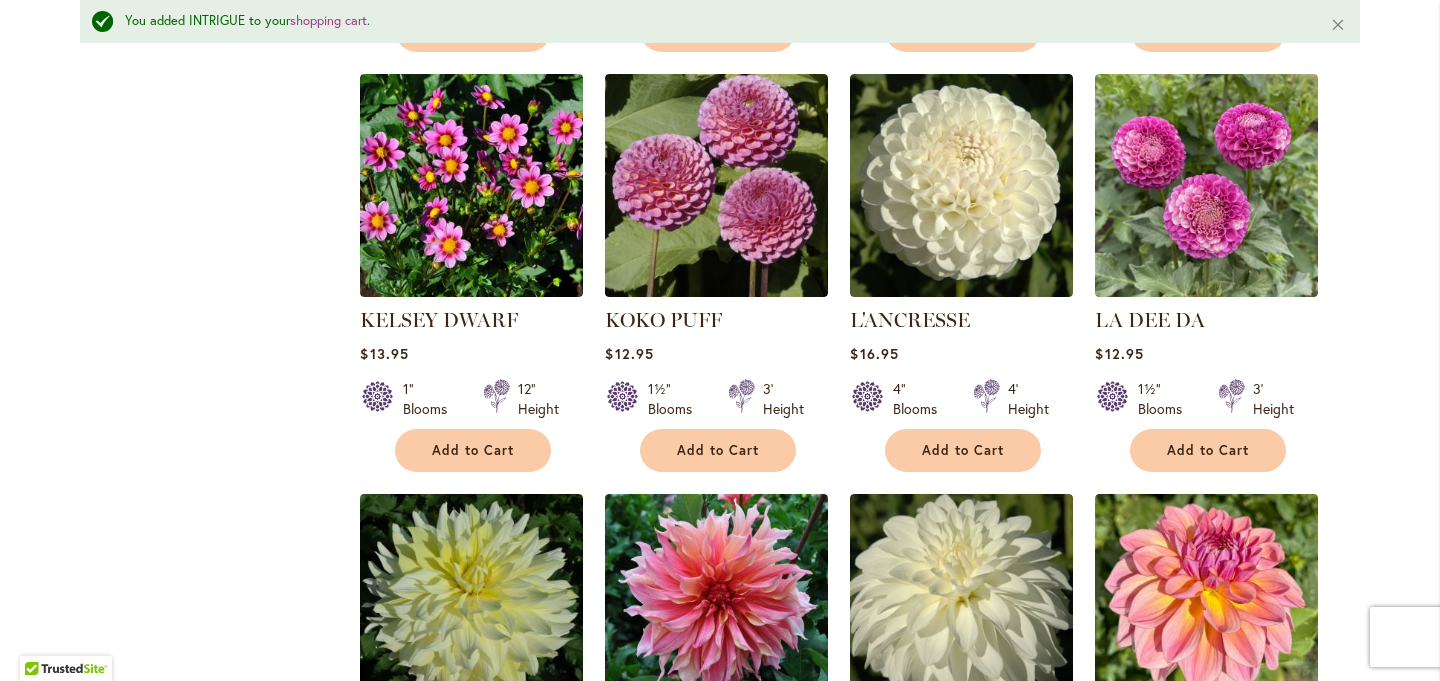 scroll, scrollTop: 3081, scrollLeft: 0, axis: vertical 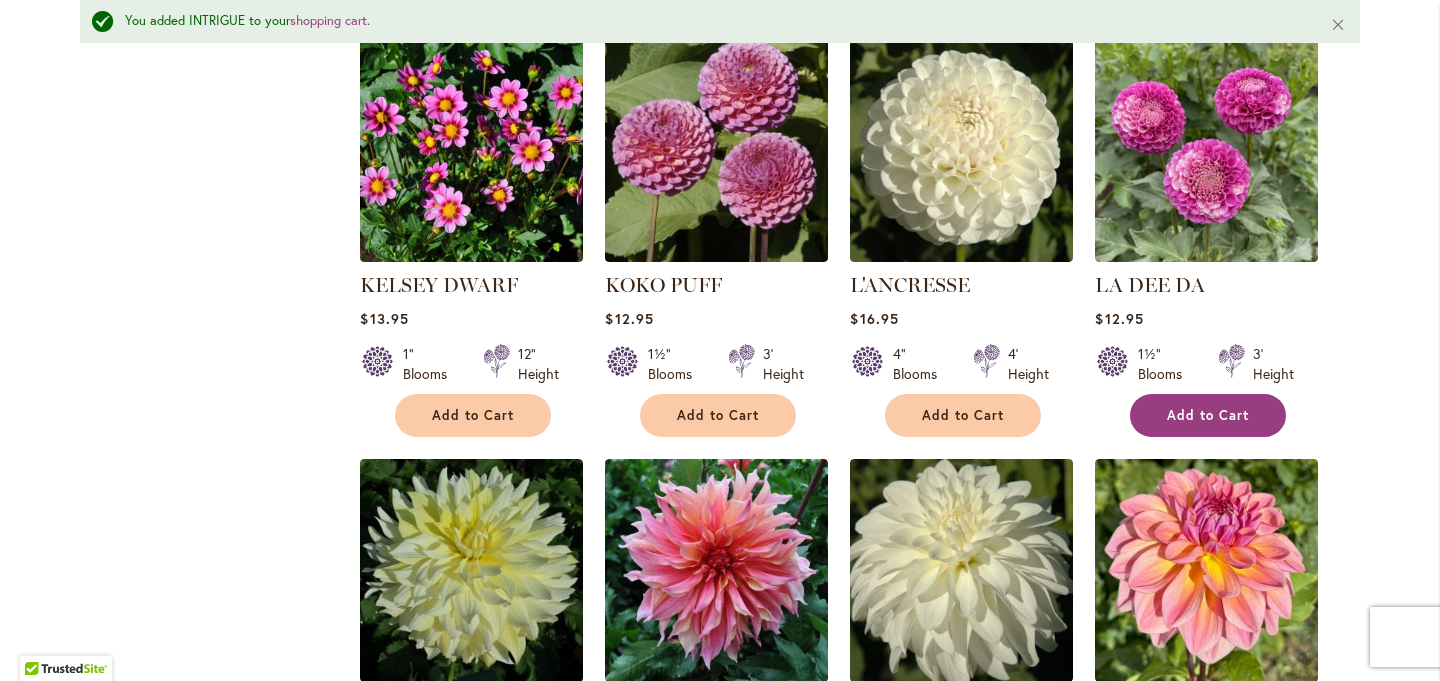 click on "Add to Cart" at bounding box center [1208, 415] 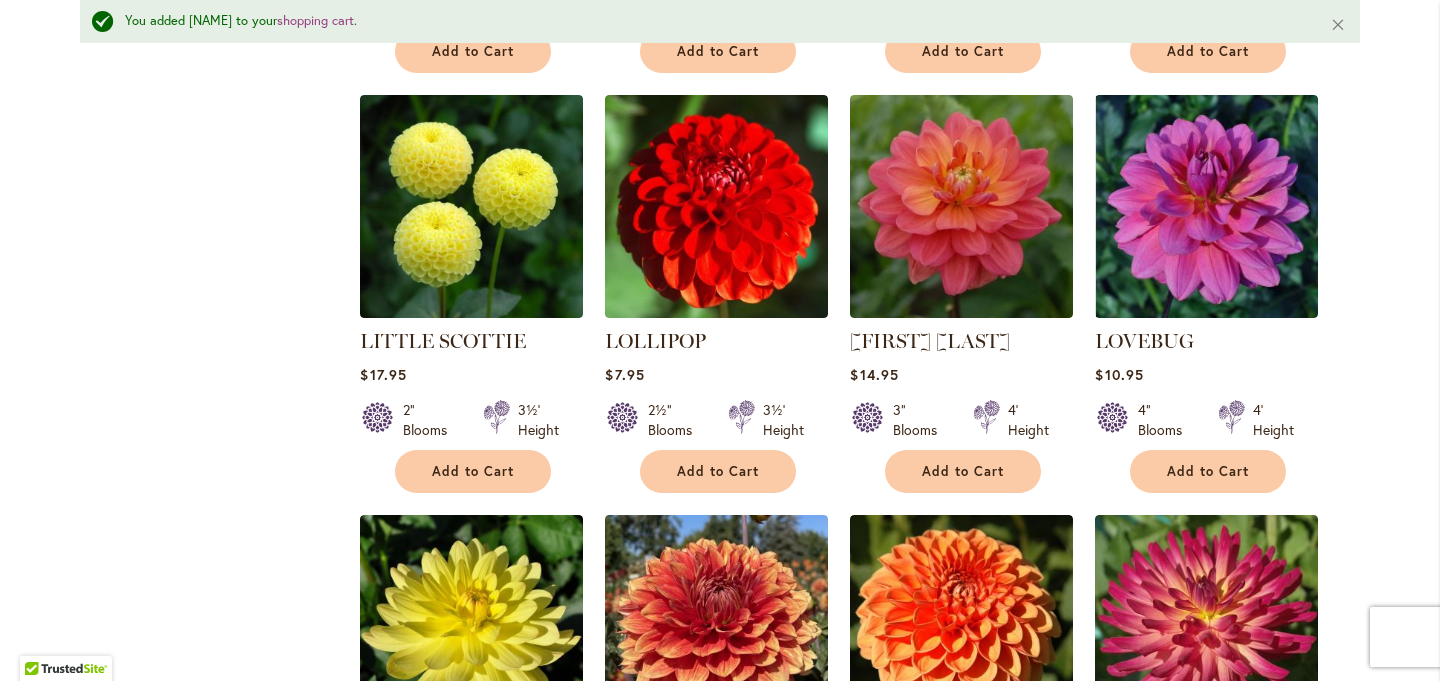 scroll, scrollTop: 5151, scrollLeft: 0, axis: vertical 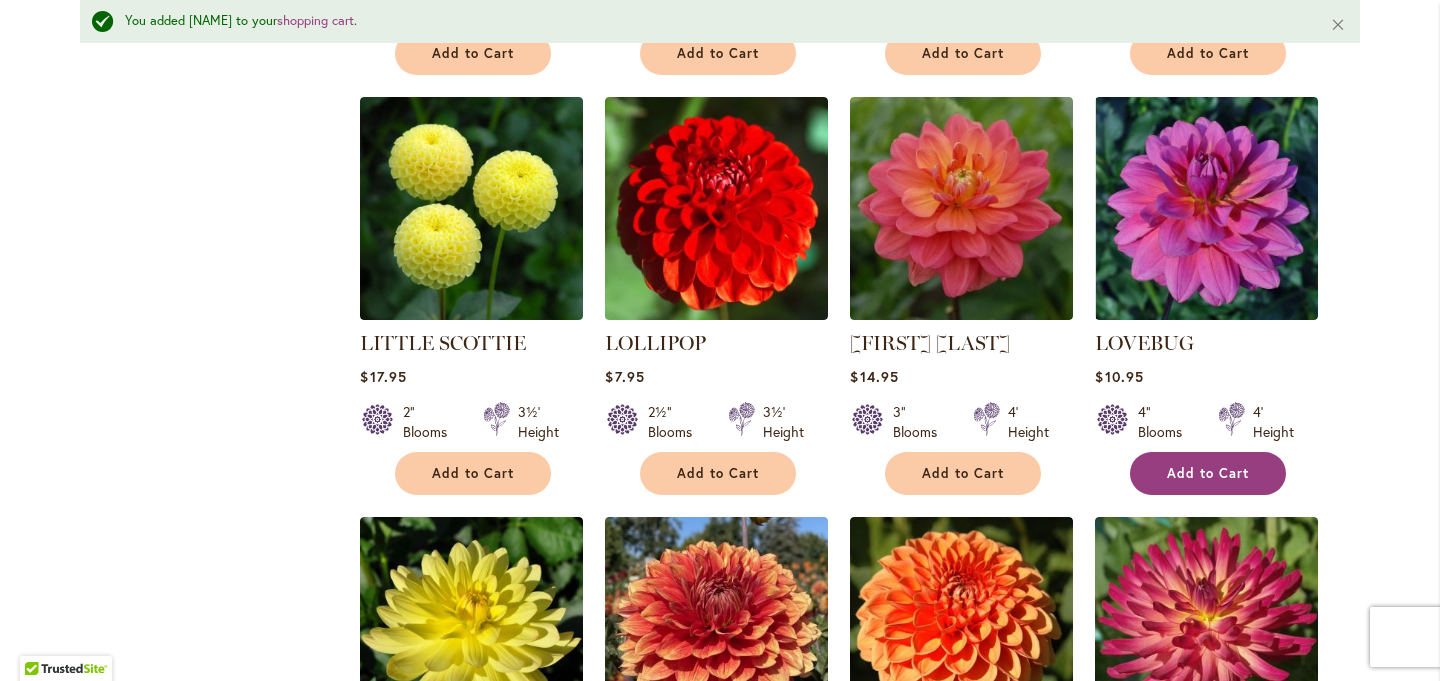 click on "Add to Cart" at bounding box center [1208, 473] 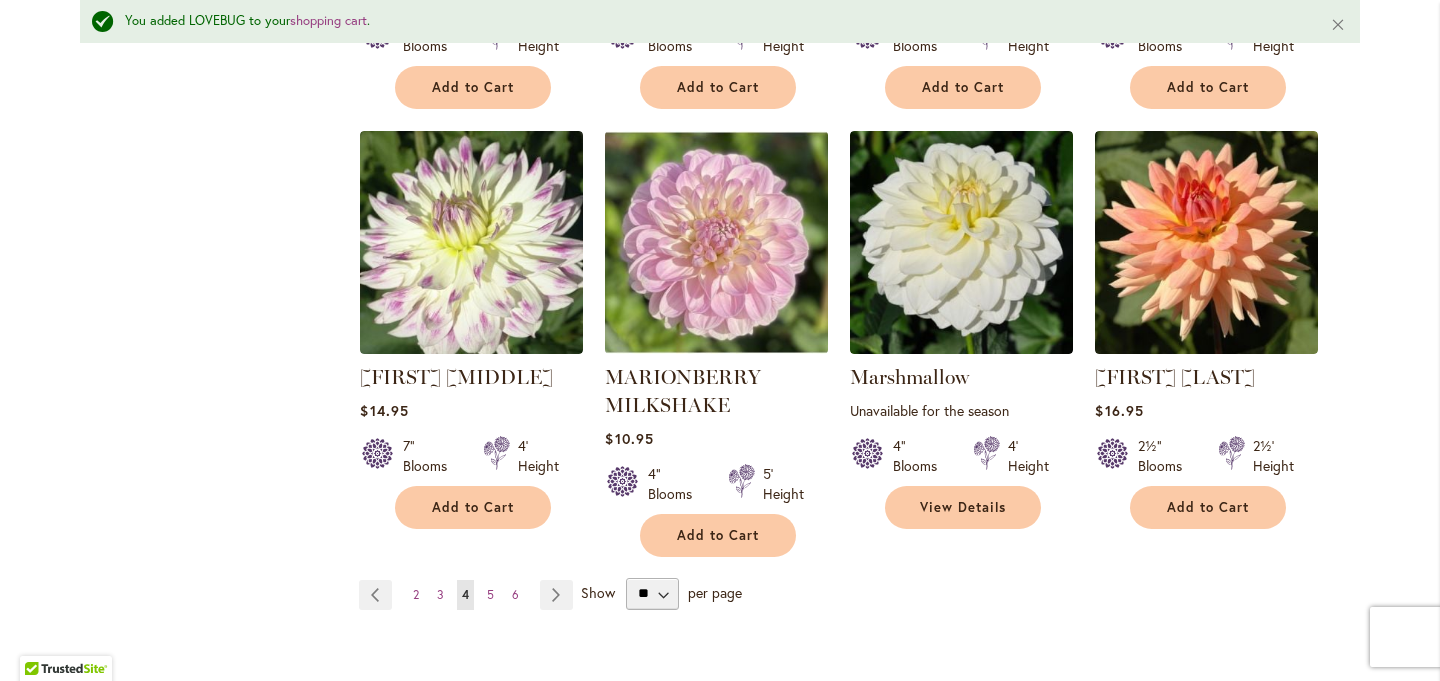 scroll, scrollTop: 6805, scrollLeft: 0, axis: vertical 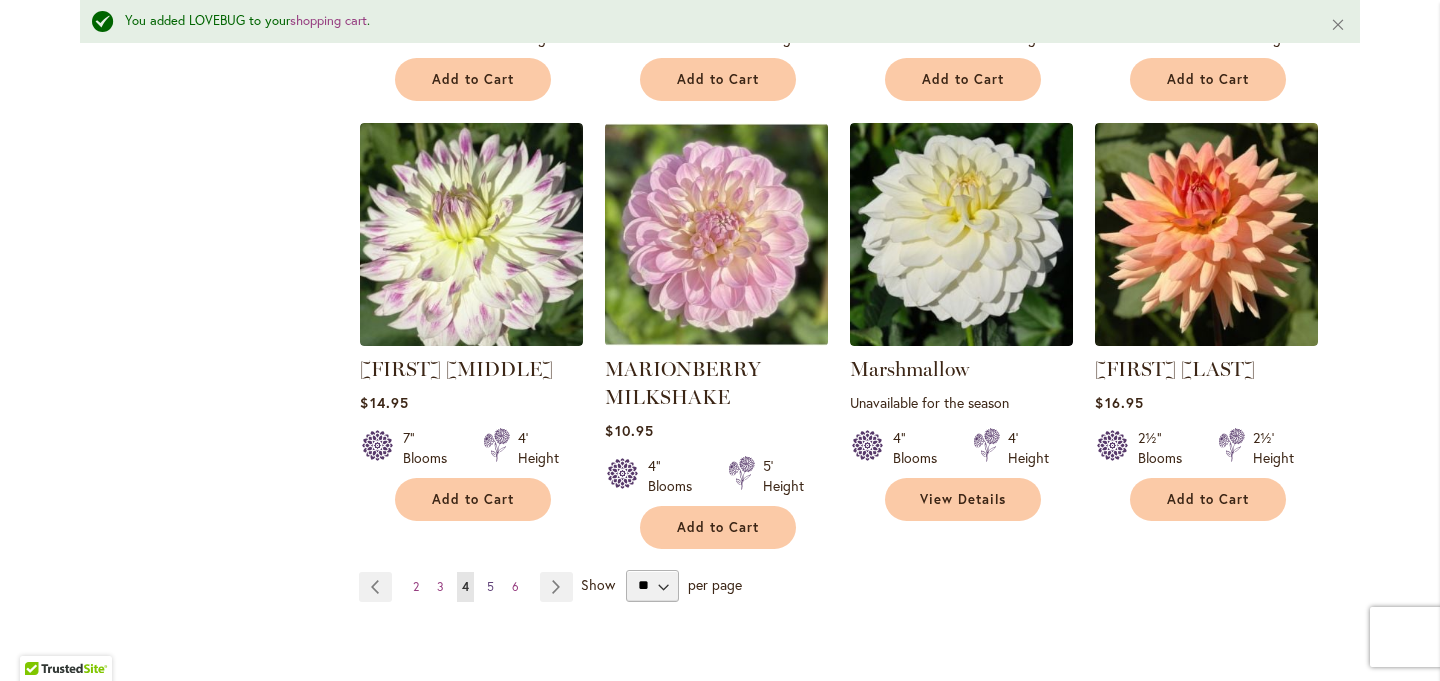 click on "5" at bounding box center (490, 586) 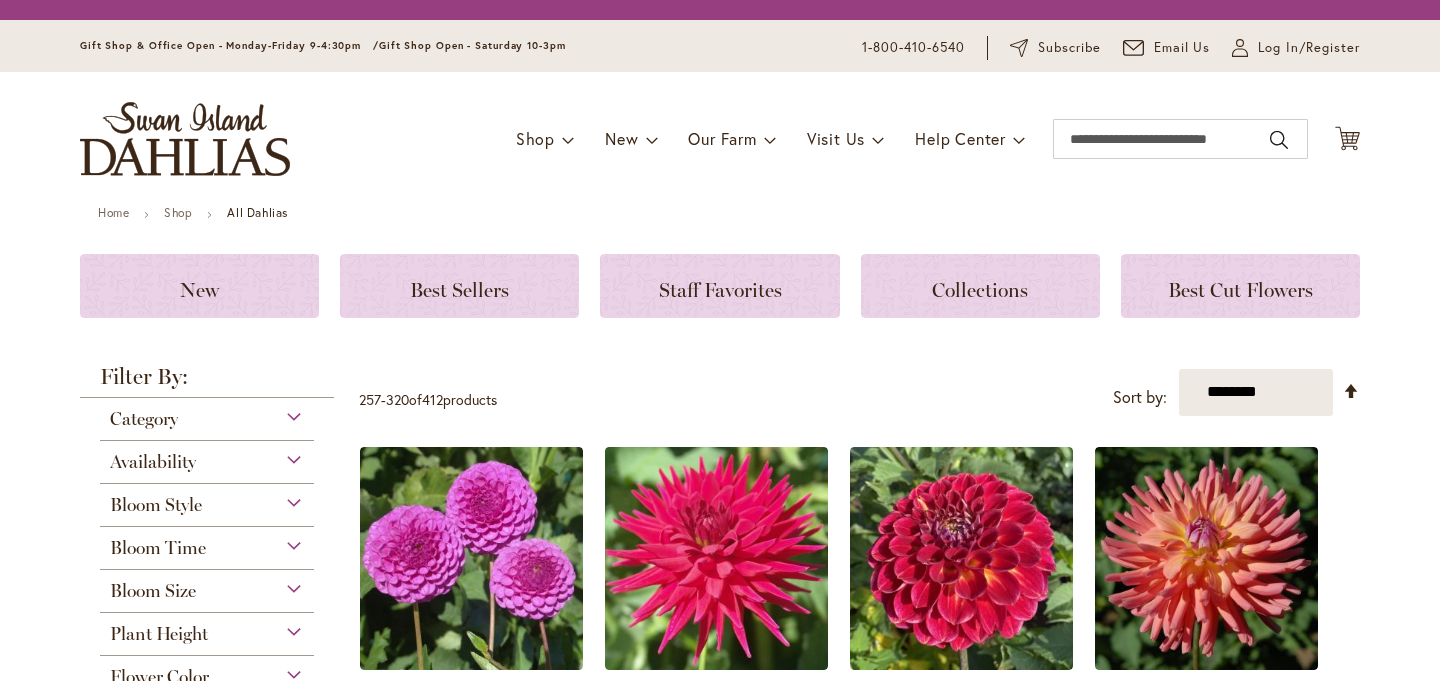 scroll, scrollTop: 0, scrollLeft: 0, axis: both 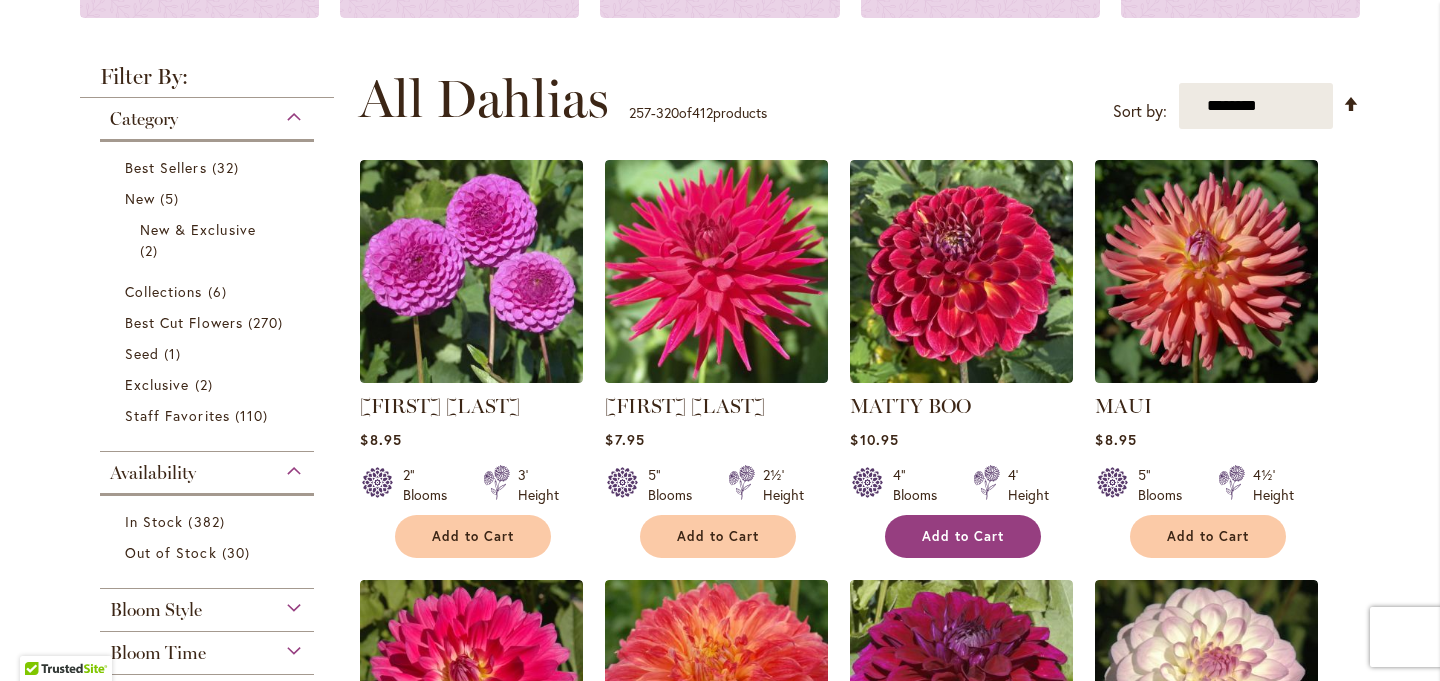 click on "Add to Cart" at bounding box center [963, 536] 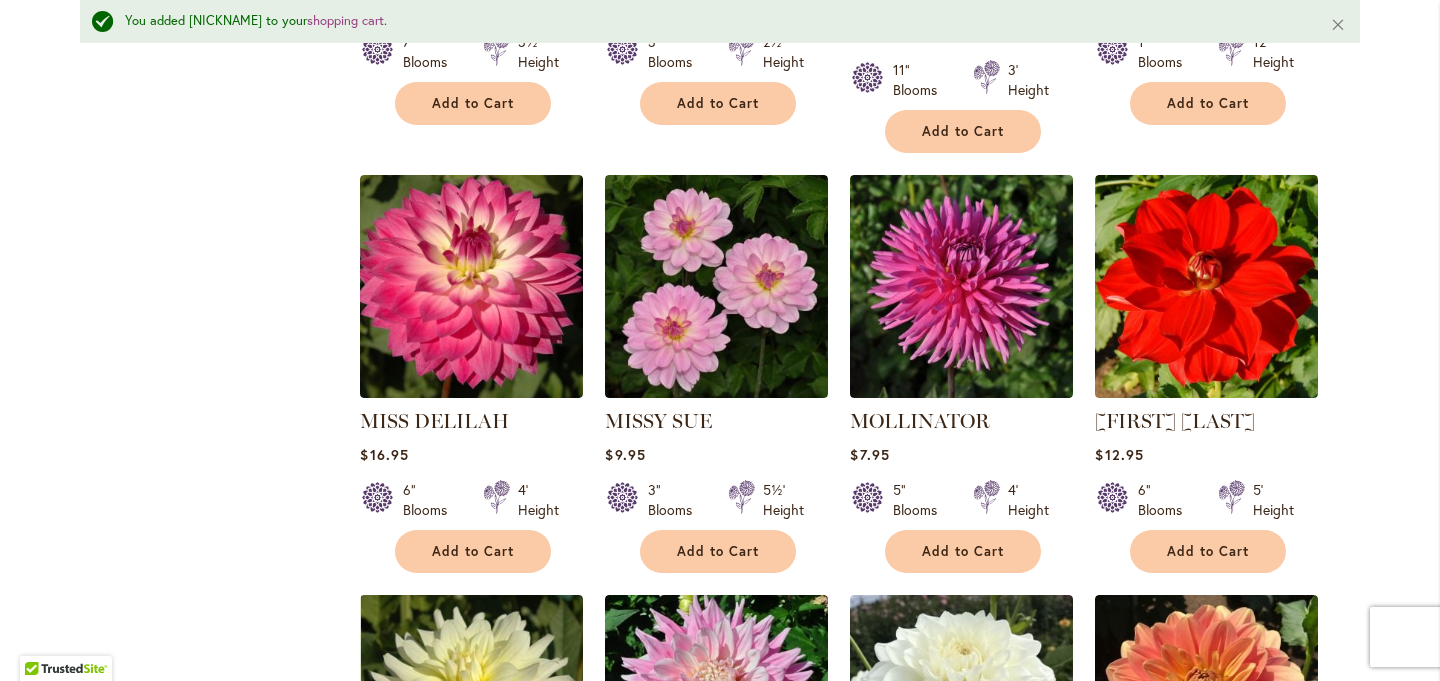 scroll, scrollTop: 1667, scrollLeft: 0, axis: vertical 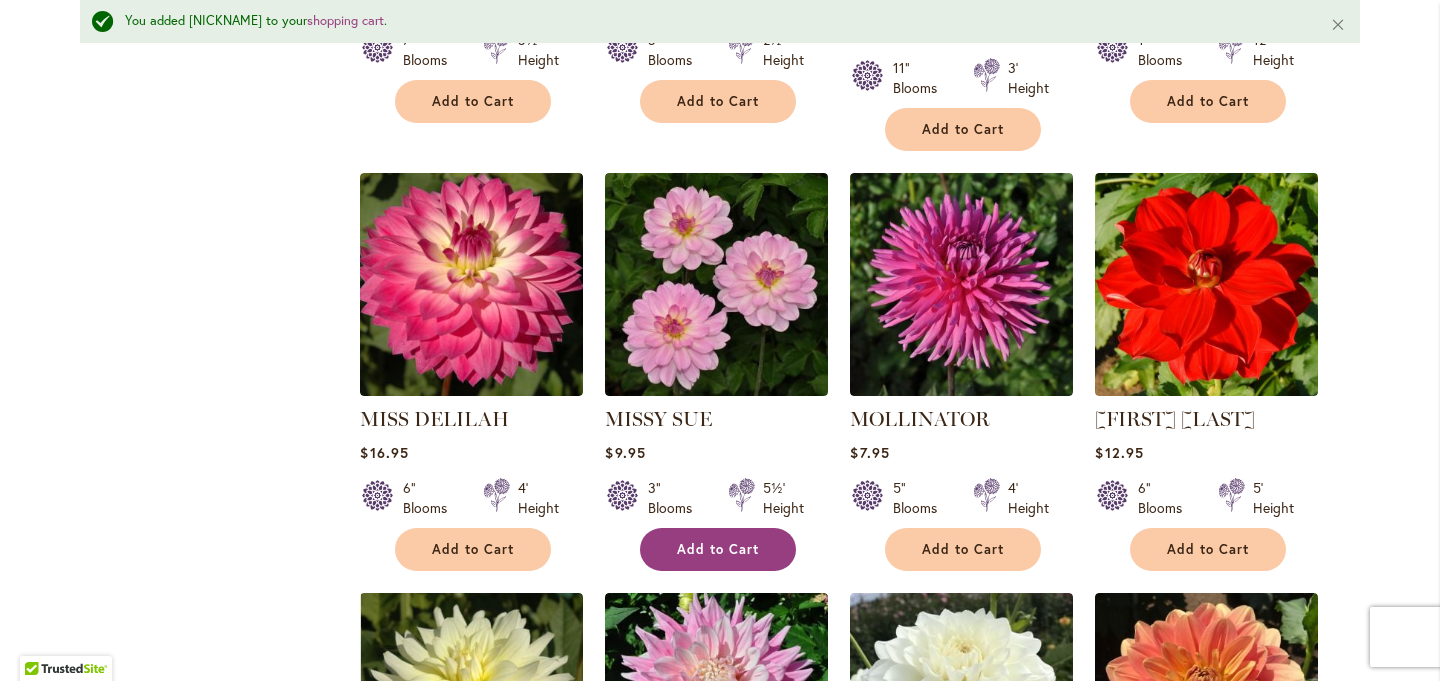 click on "Add to Cart" at bounding box center [718, 549] 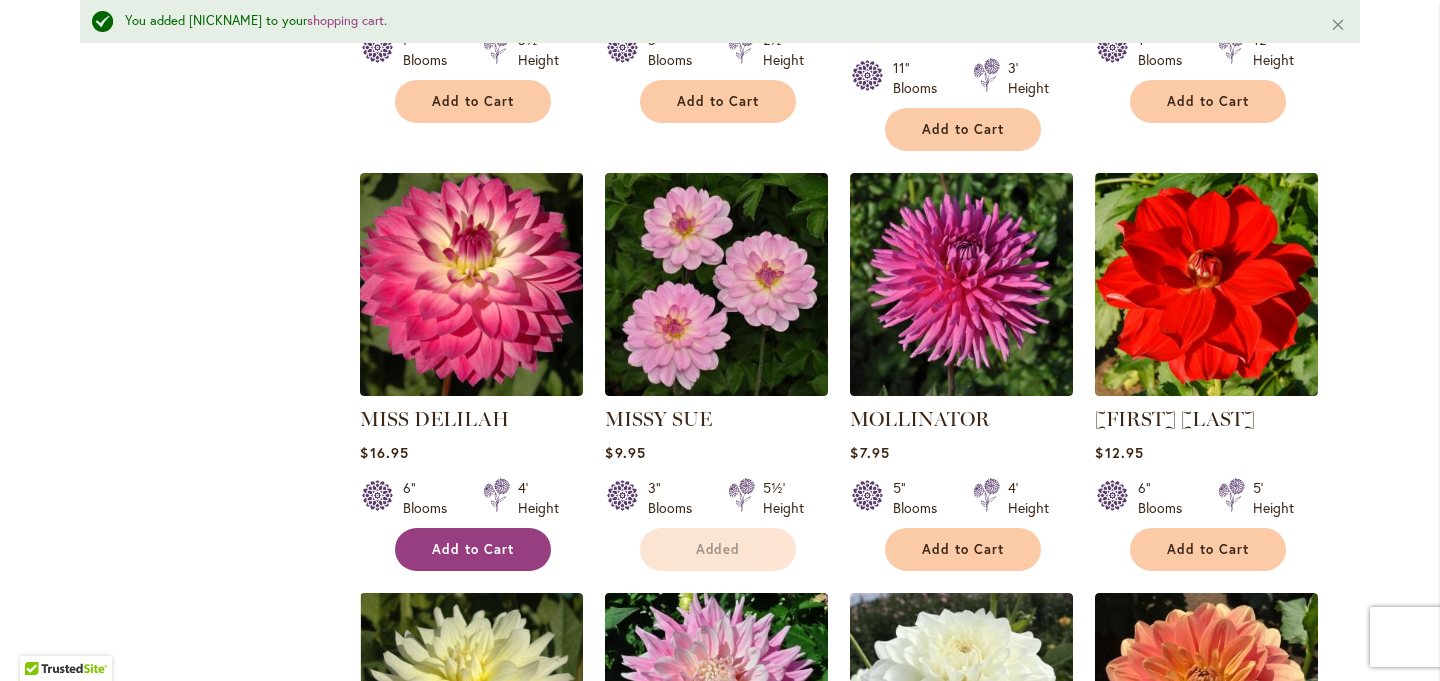 click on "Add to Cart" at bounding box center (473, 549) 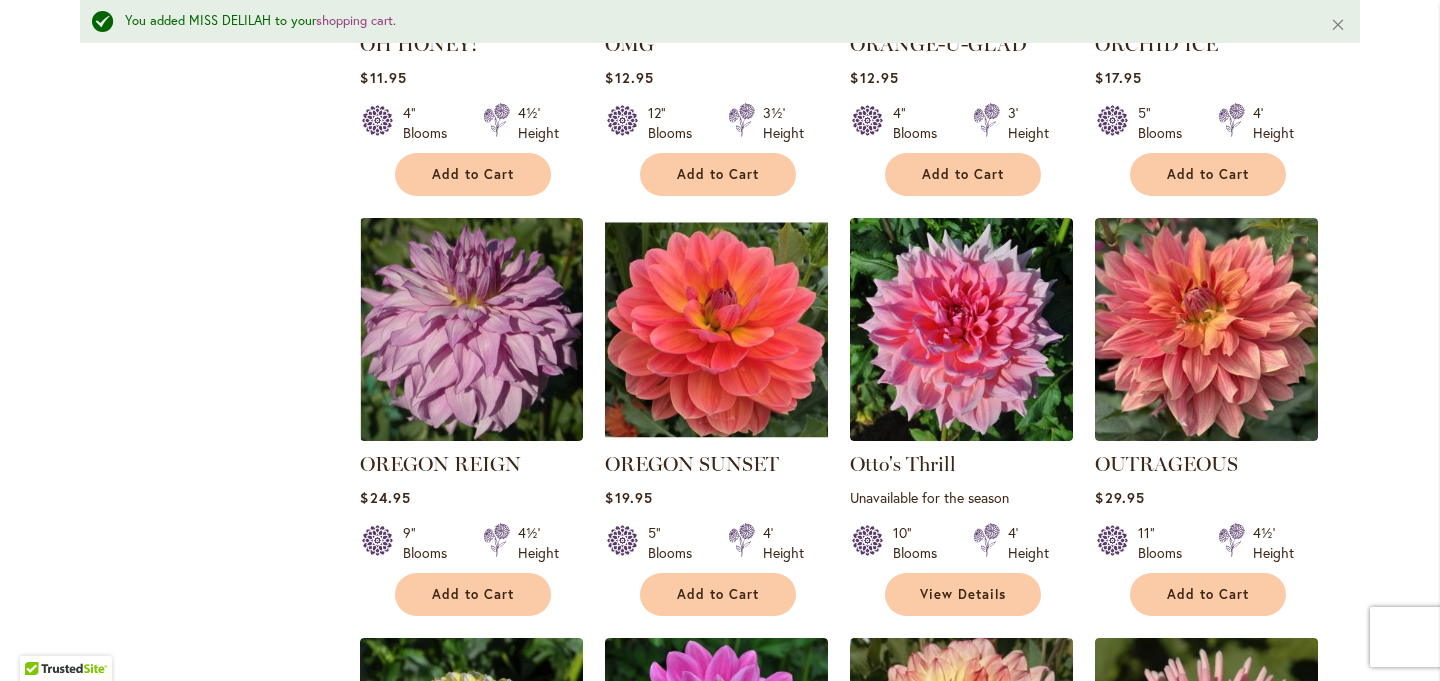 scroll, scrollTop: 4169, scrollLeft: 0, axis: vertical 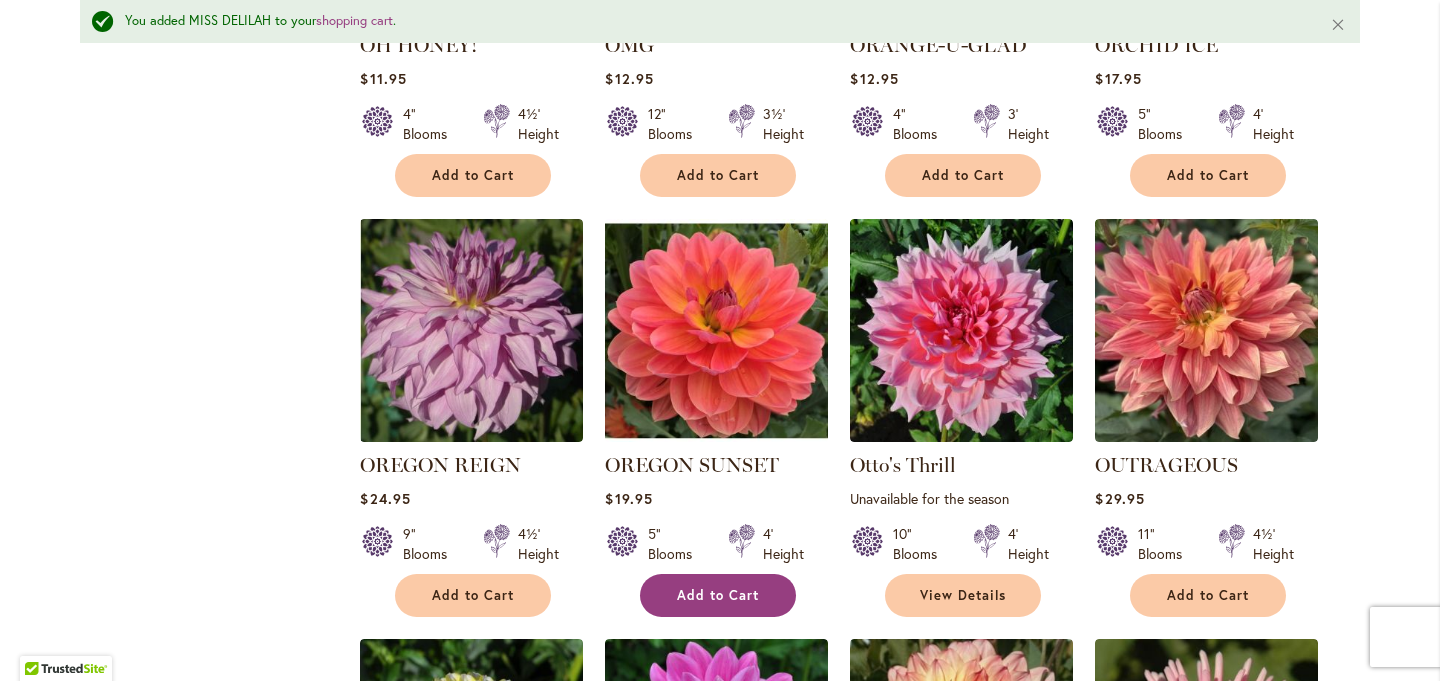 click on "Add to Cart" at bounding box center (718, 595) 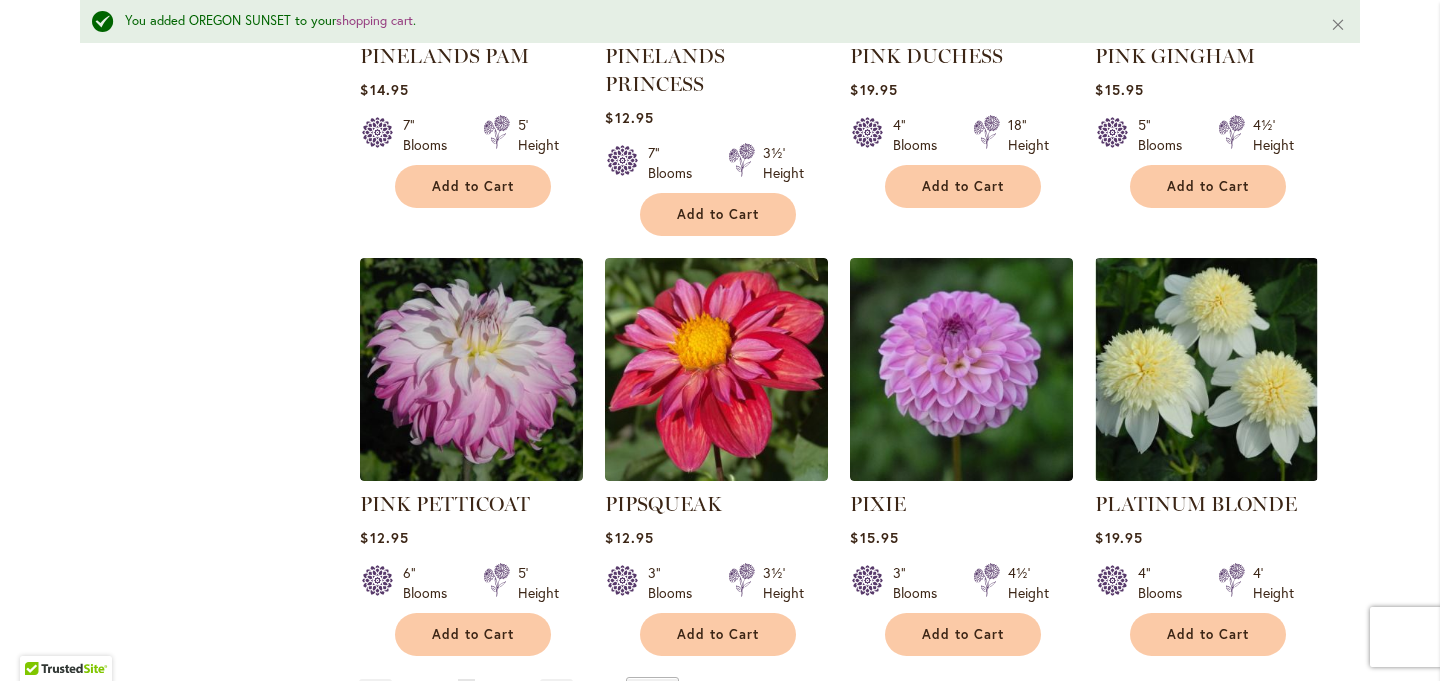 scroll, scrollTop: 6730, scrollLeft: 0, axis: vertical 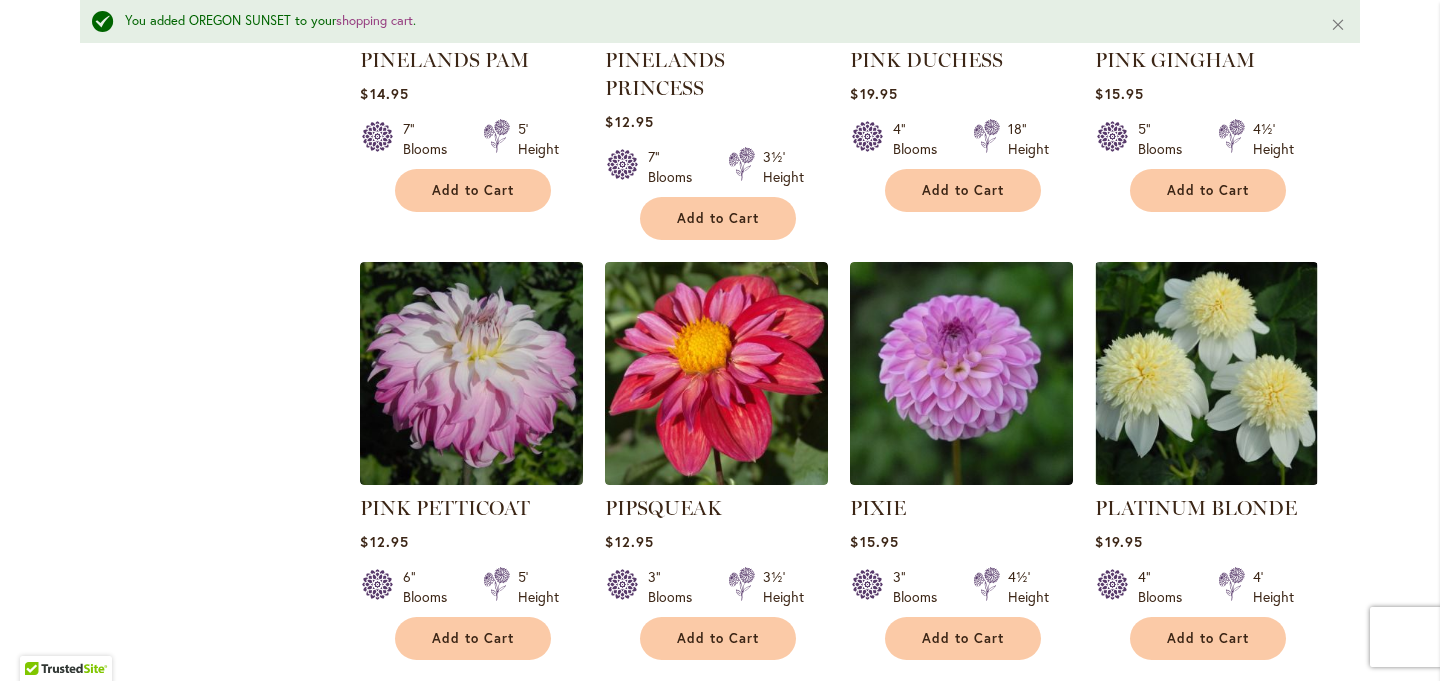 click on "6" at bounding box center [491, 697] 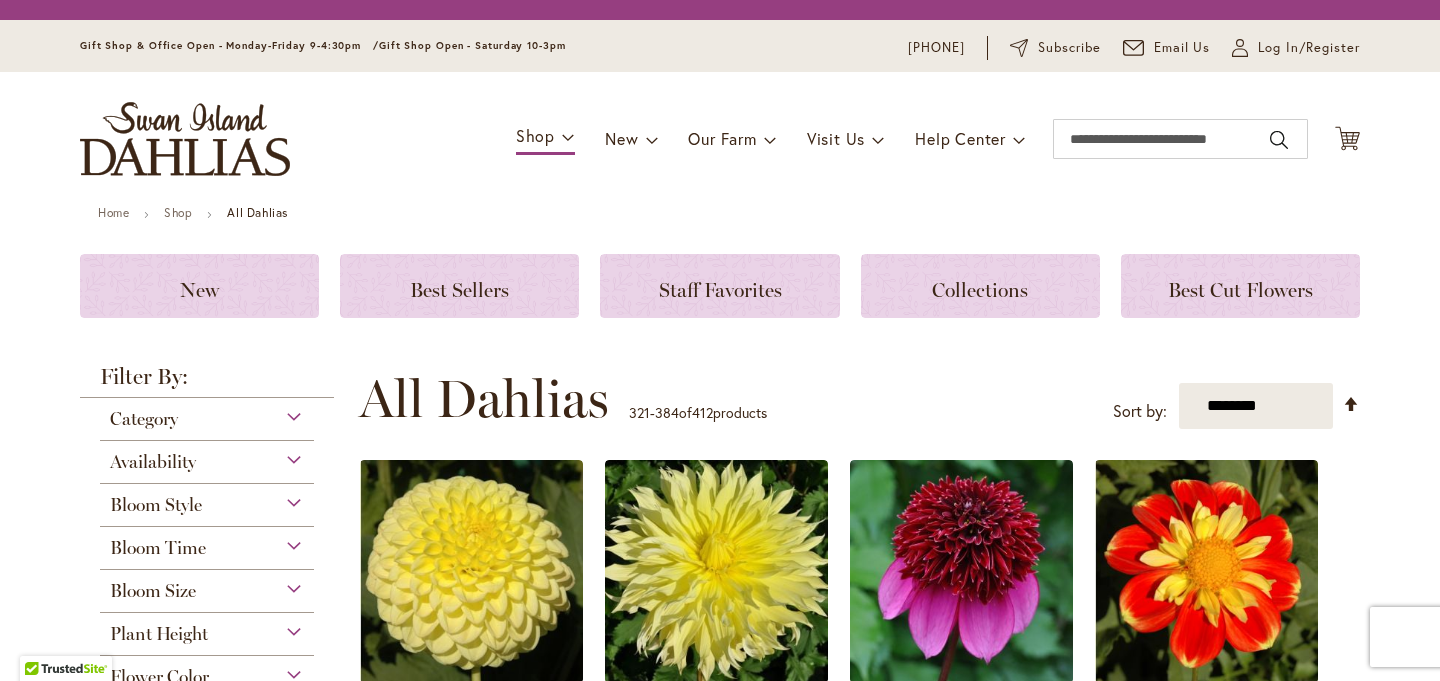 scroll, scrollTop: 0, scrollLeft: 0, axis: both 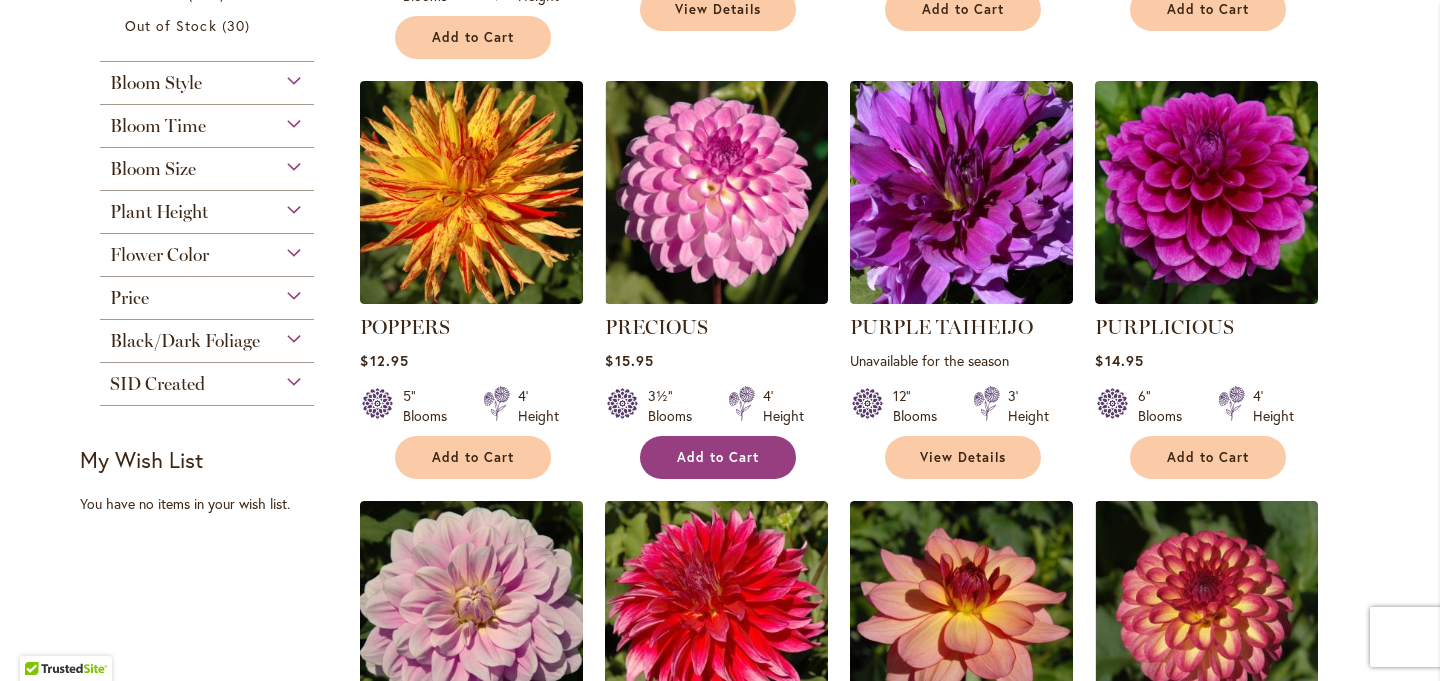 click on "Add to Cart" at bounding box center (718, 457) 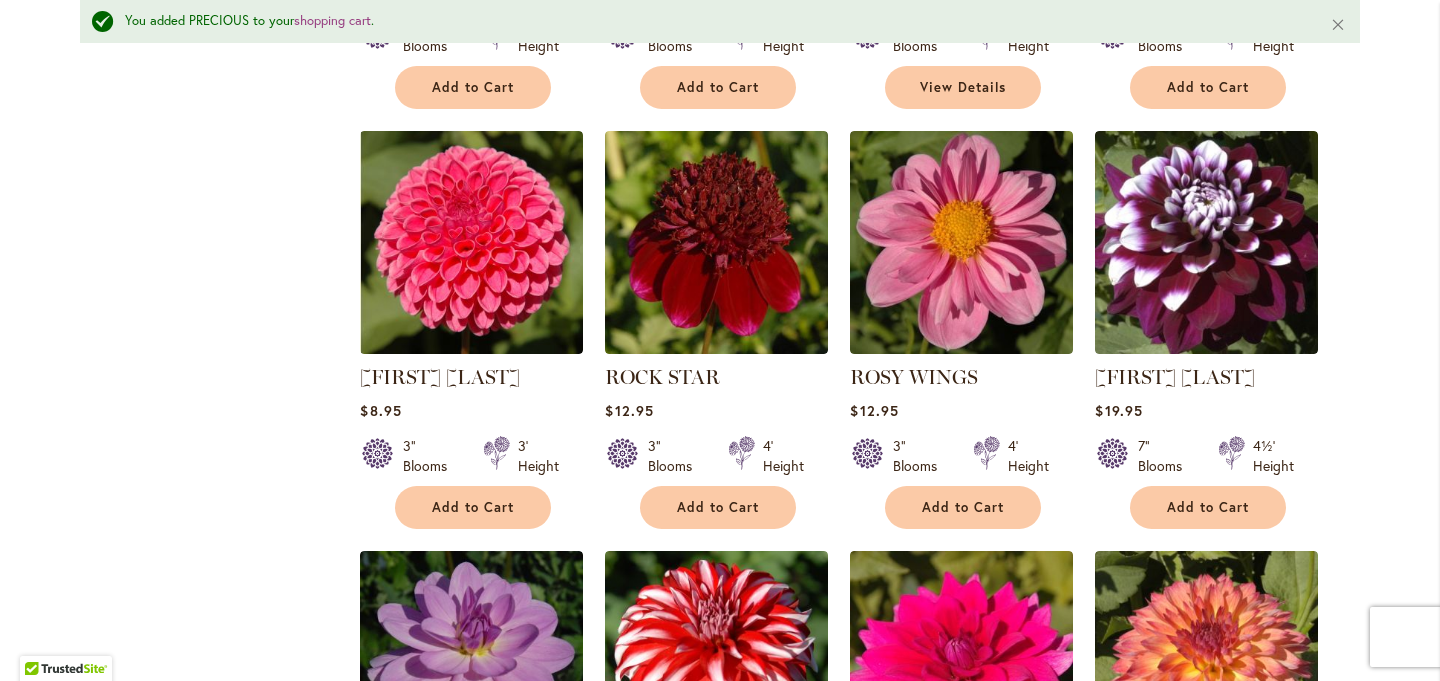 scroll, scrollTop: 1710, scrollLeft: 0, axis: vertical 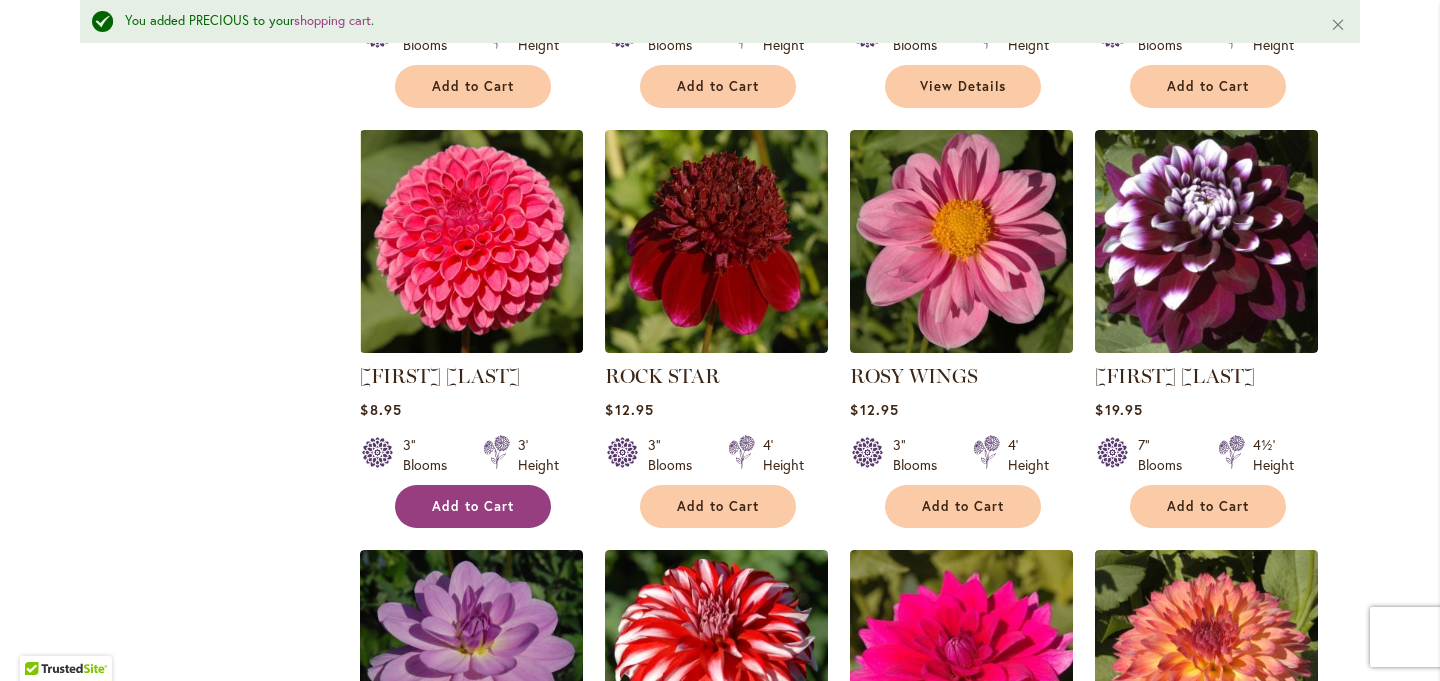 click on "Add to Cart" at bounding box center [473, 506] 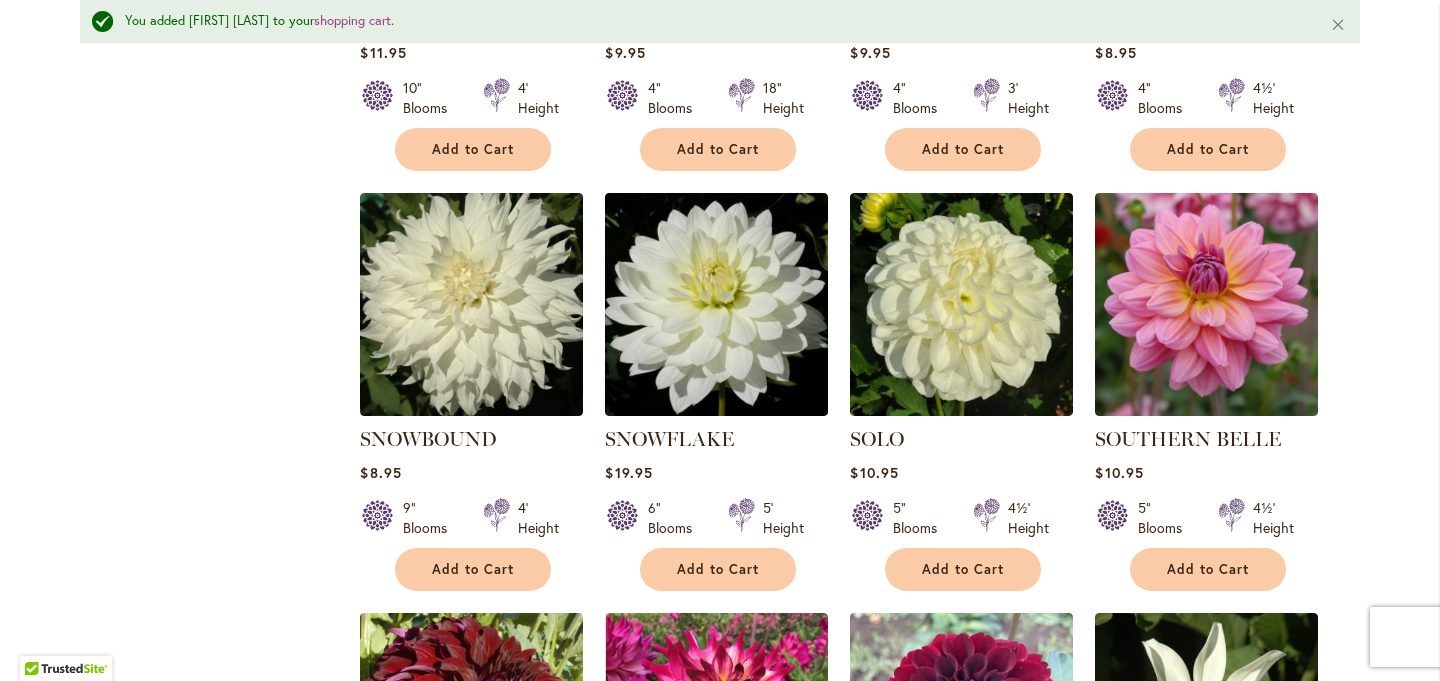scroll, scrollTop: 3330, scrollLeft: 0, axis: vertical 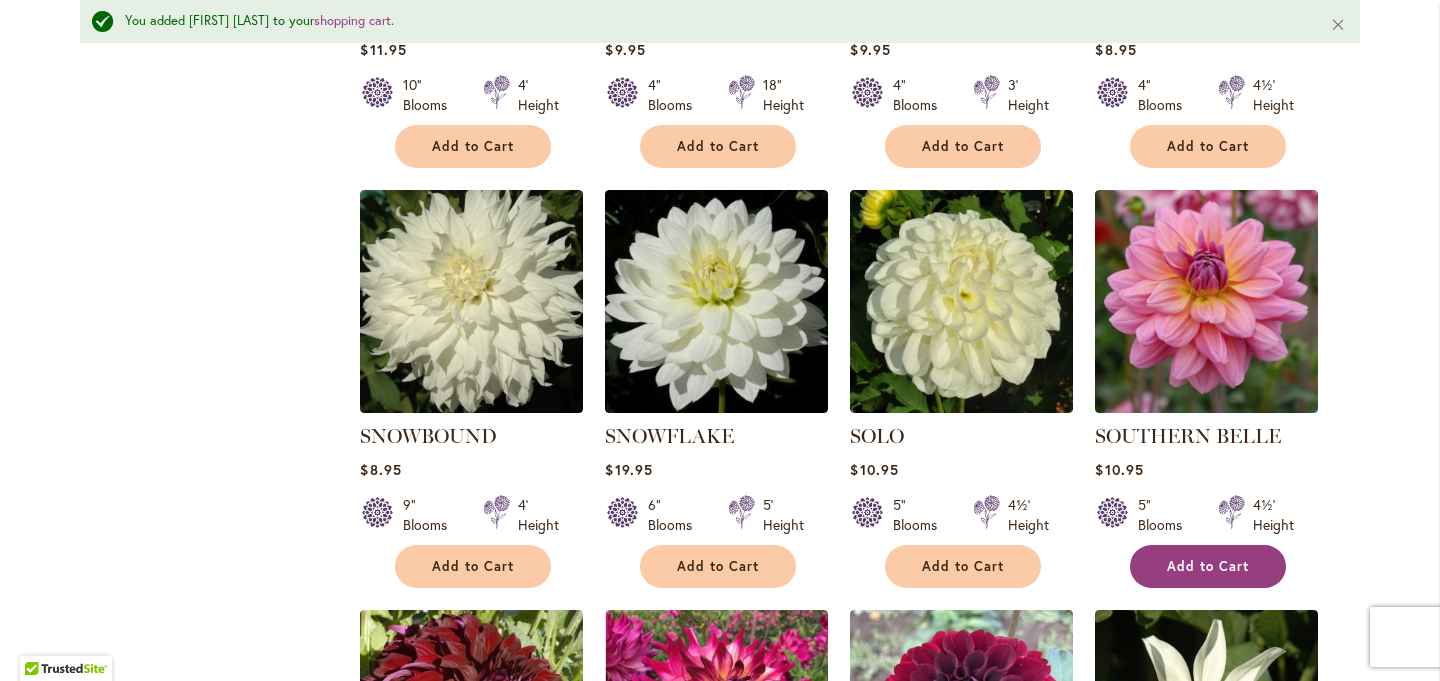click on "Add to Cart" at bounding box center [1208, 566] 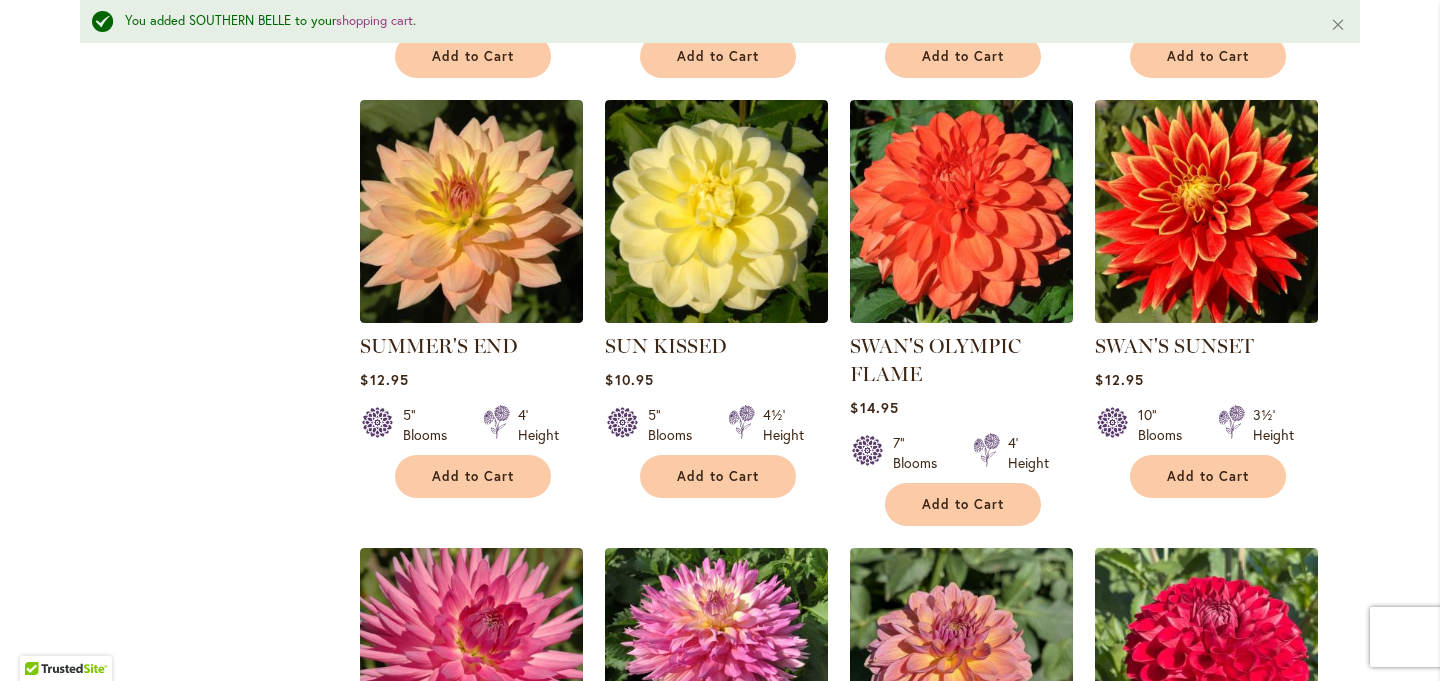 scroll, scrollTop: 4692, scrollLeft: 0, axis: vertical 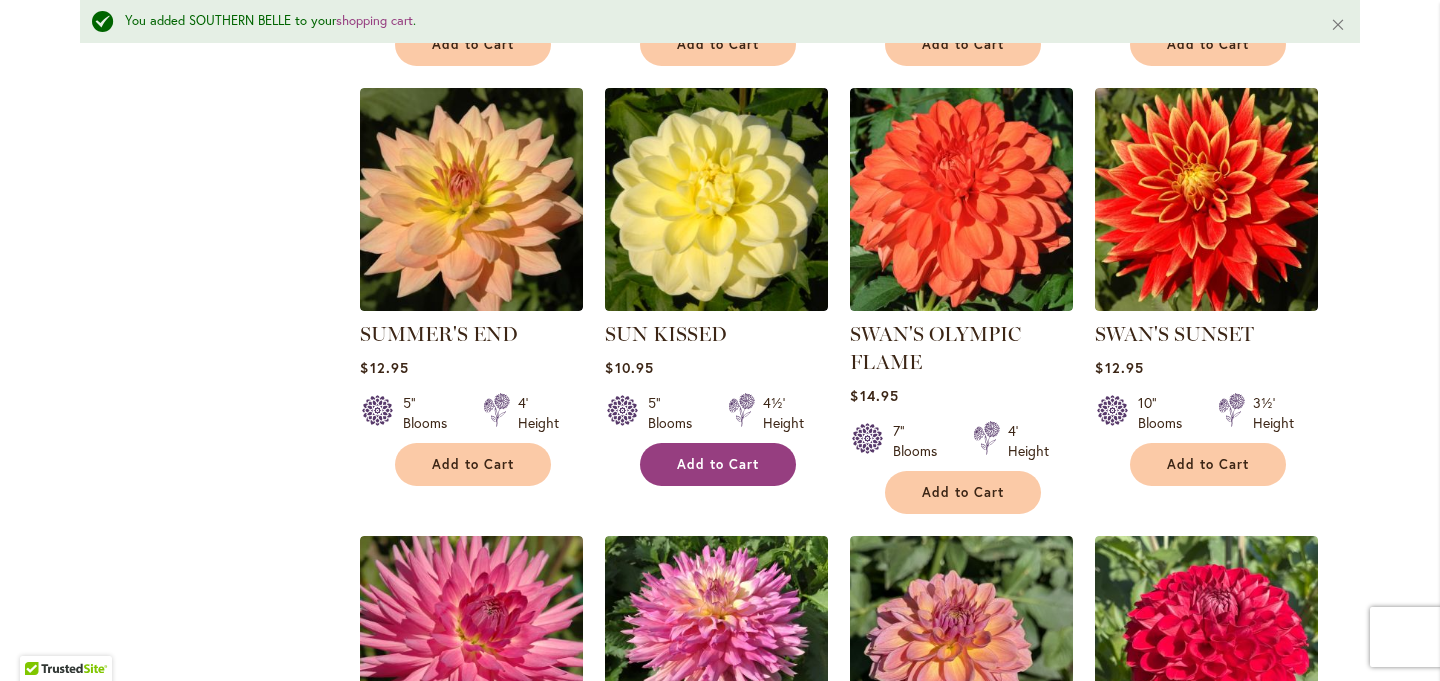 click on "Add to Cart" at bounding box center (718, 464) 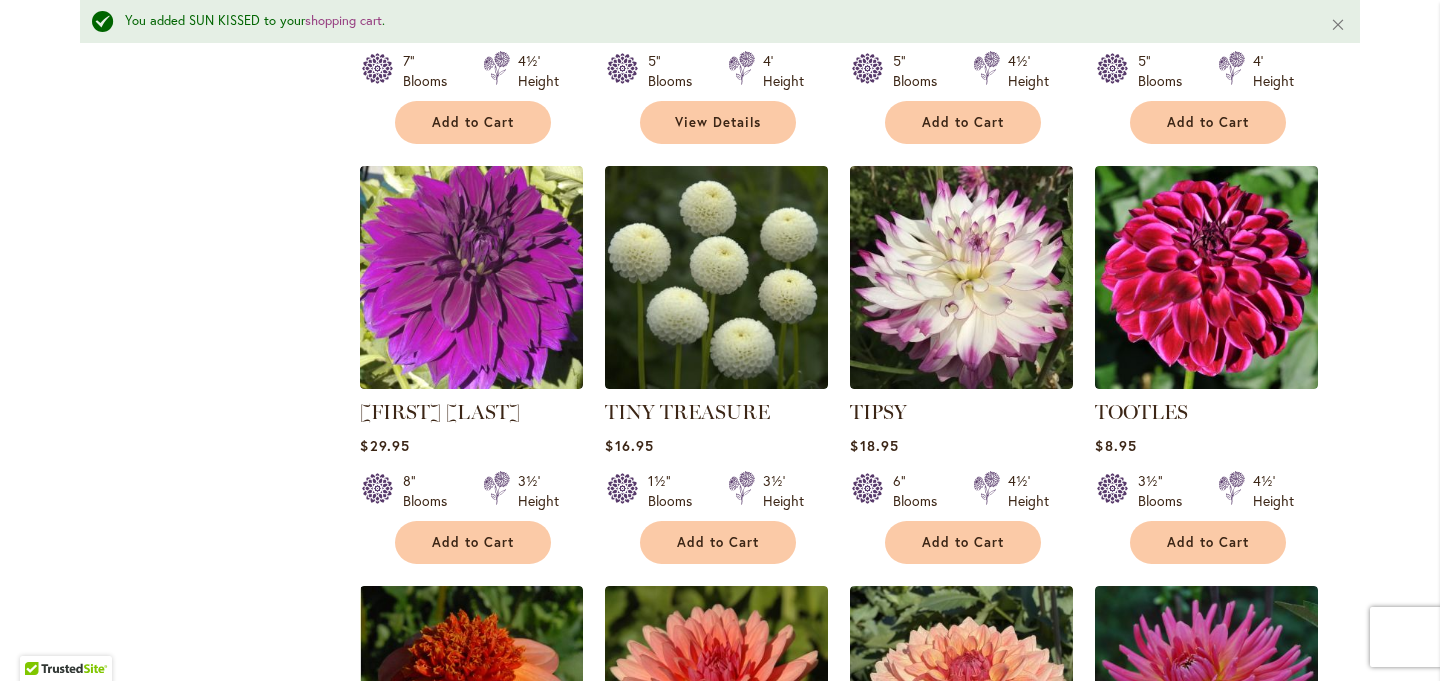 scroll, scrollTop: 6336, scrollLeft: 0, axis: vertical 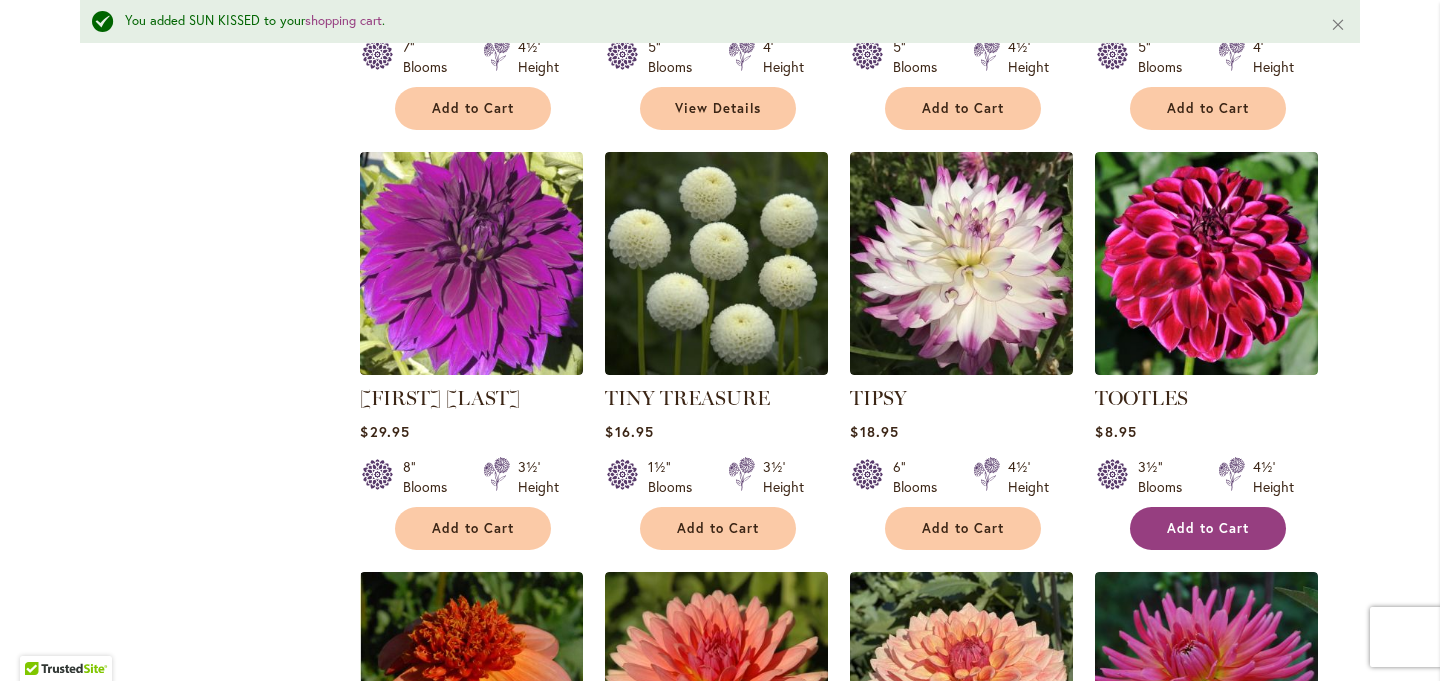 click on "Add to Cart" at bounding box center (1208, 528) 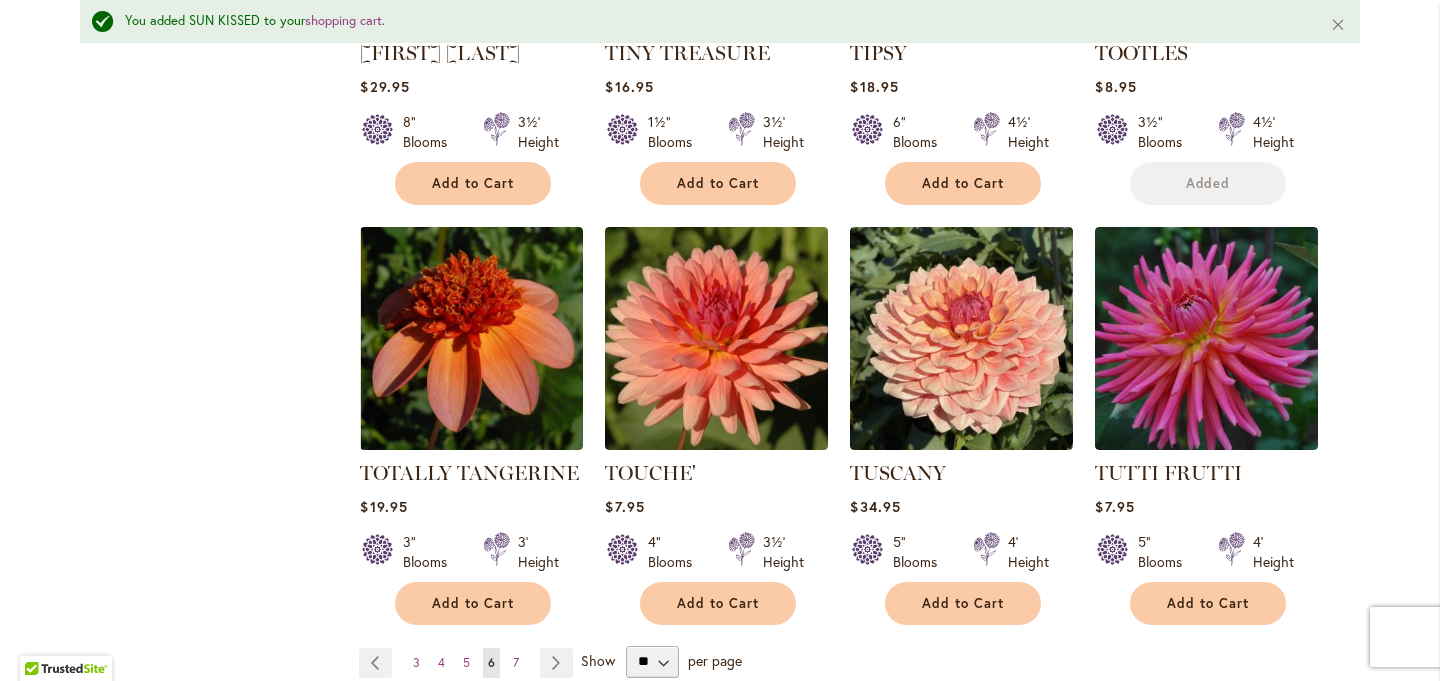 scroll, scrollTop: 6738, scrollLeft: 0, axis: vertical 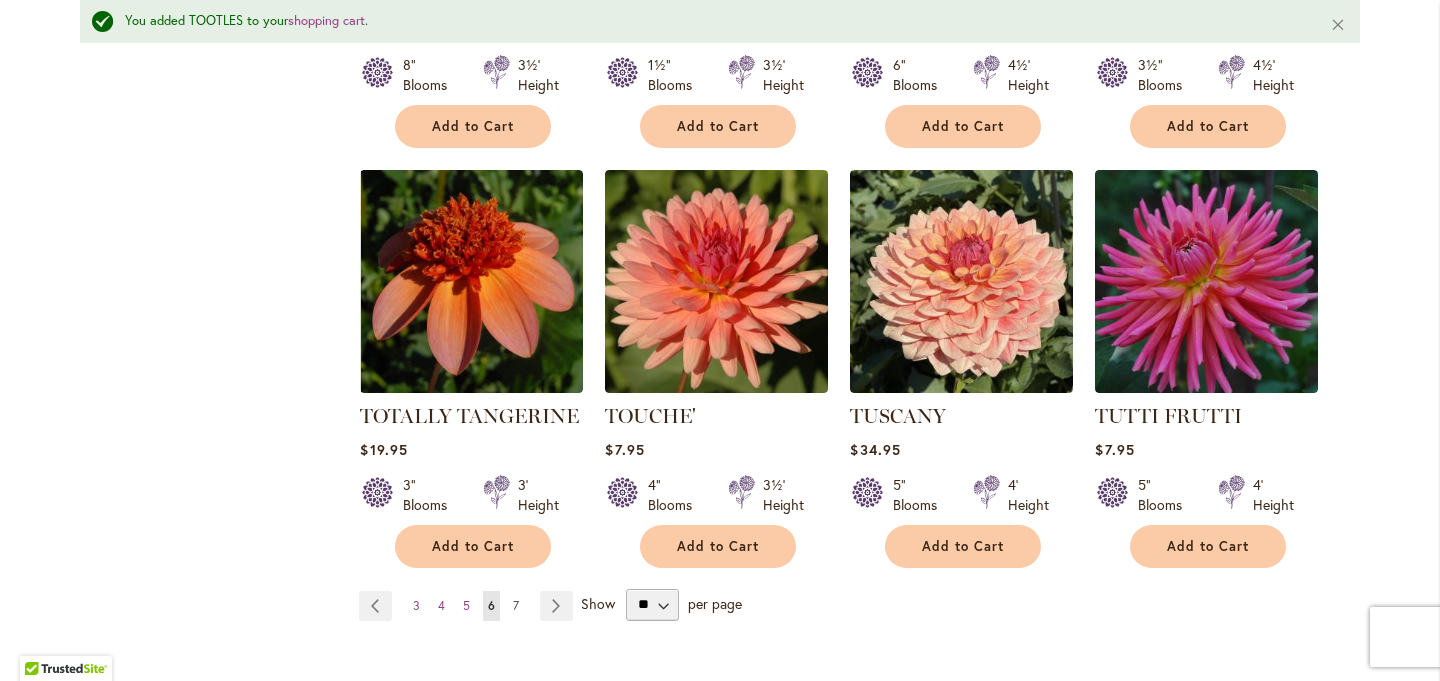 click on "7" at bounding box center [516, 605] 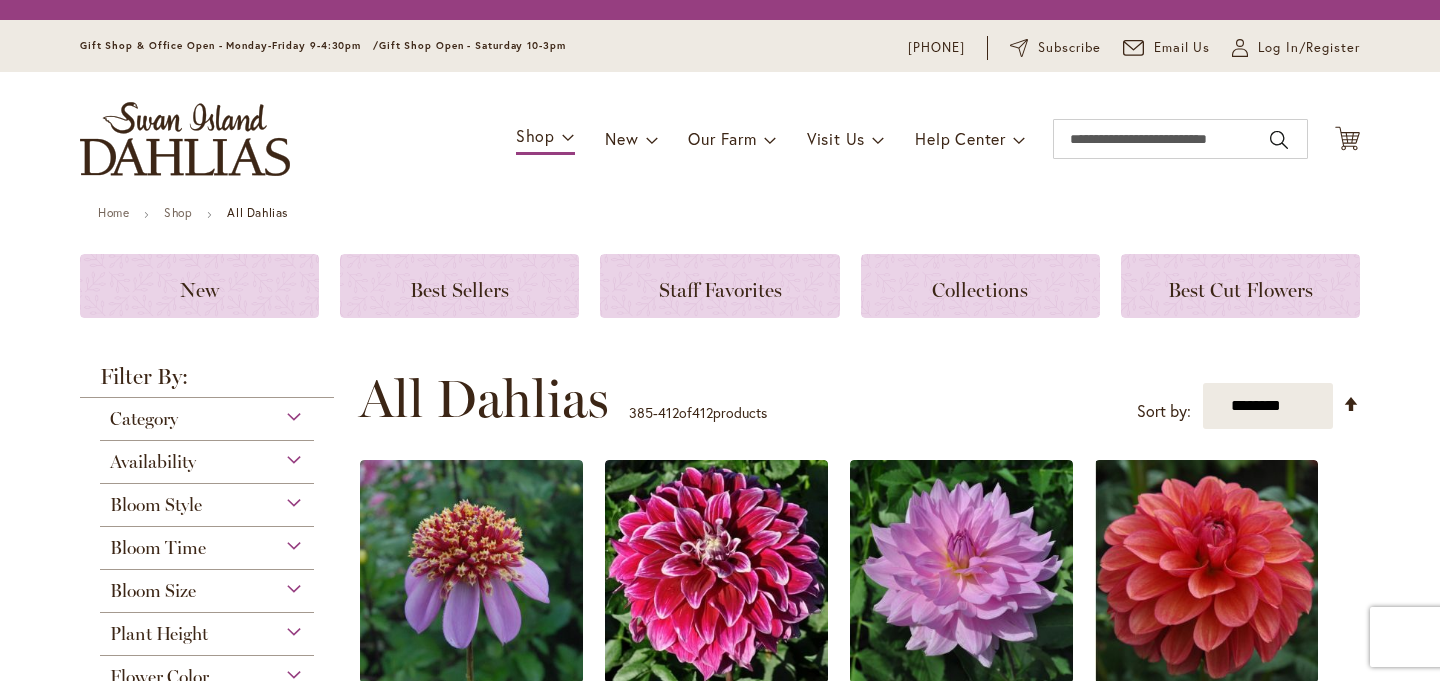 scroll, scrollTop: 0, scrollLeft: 0, axis: both 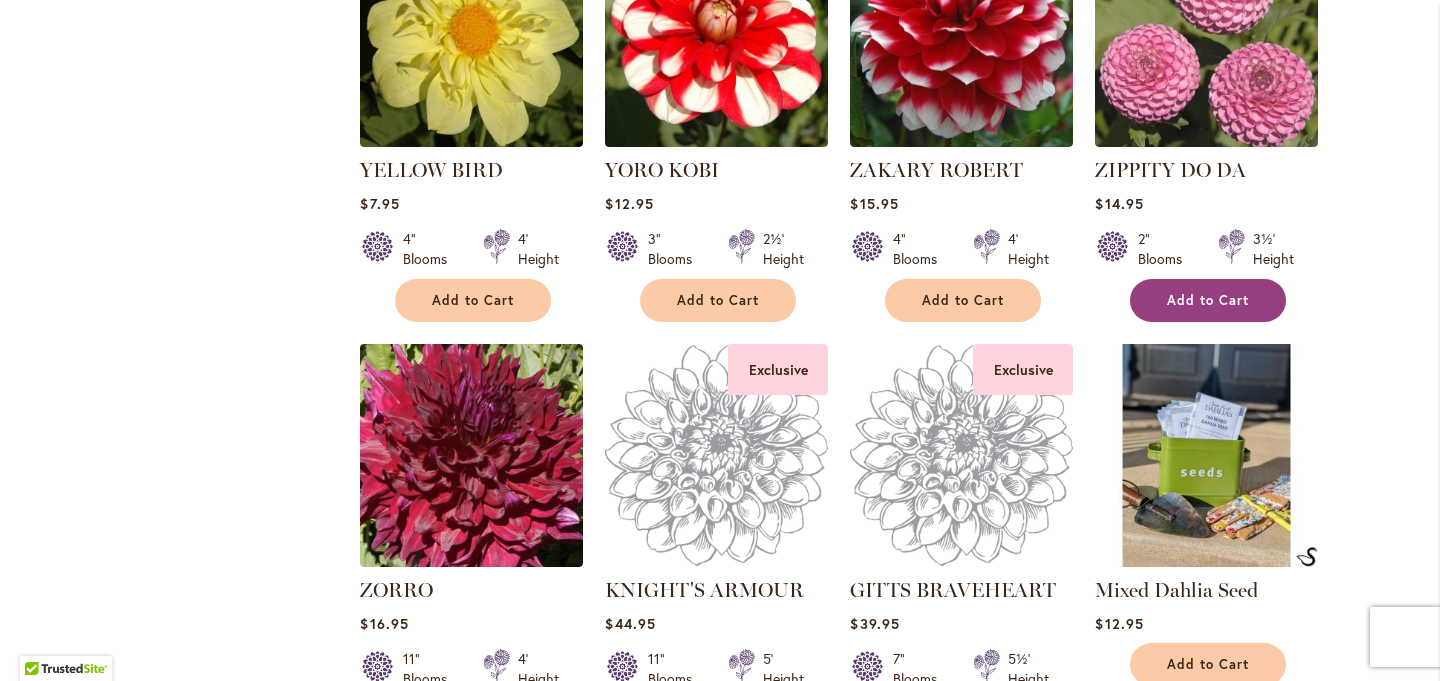 click on "Add to Cart" at bounding box center (1208, 300) 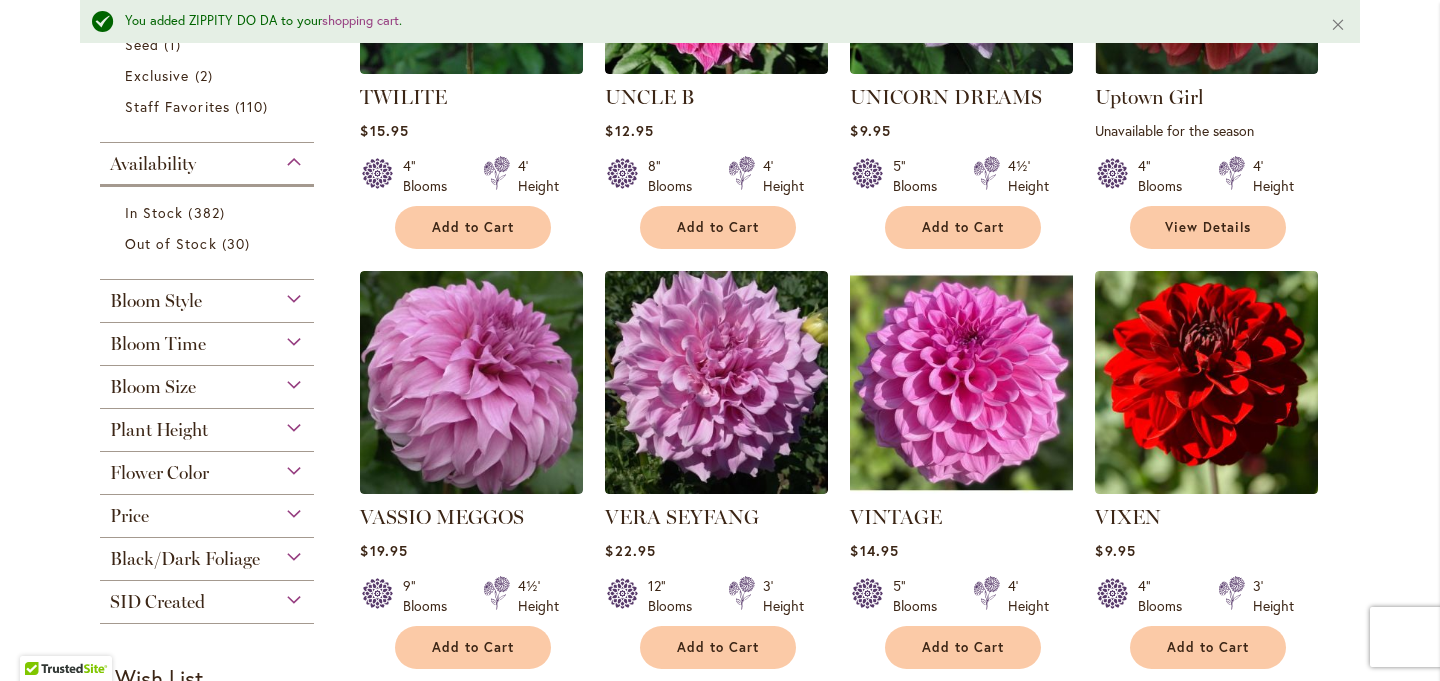 scroll, scrollTop: 0, scrollLeft: 0, axis: both 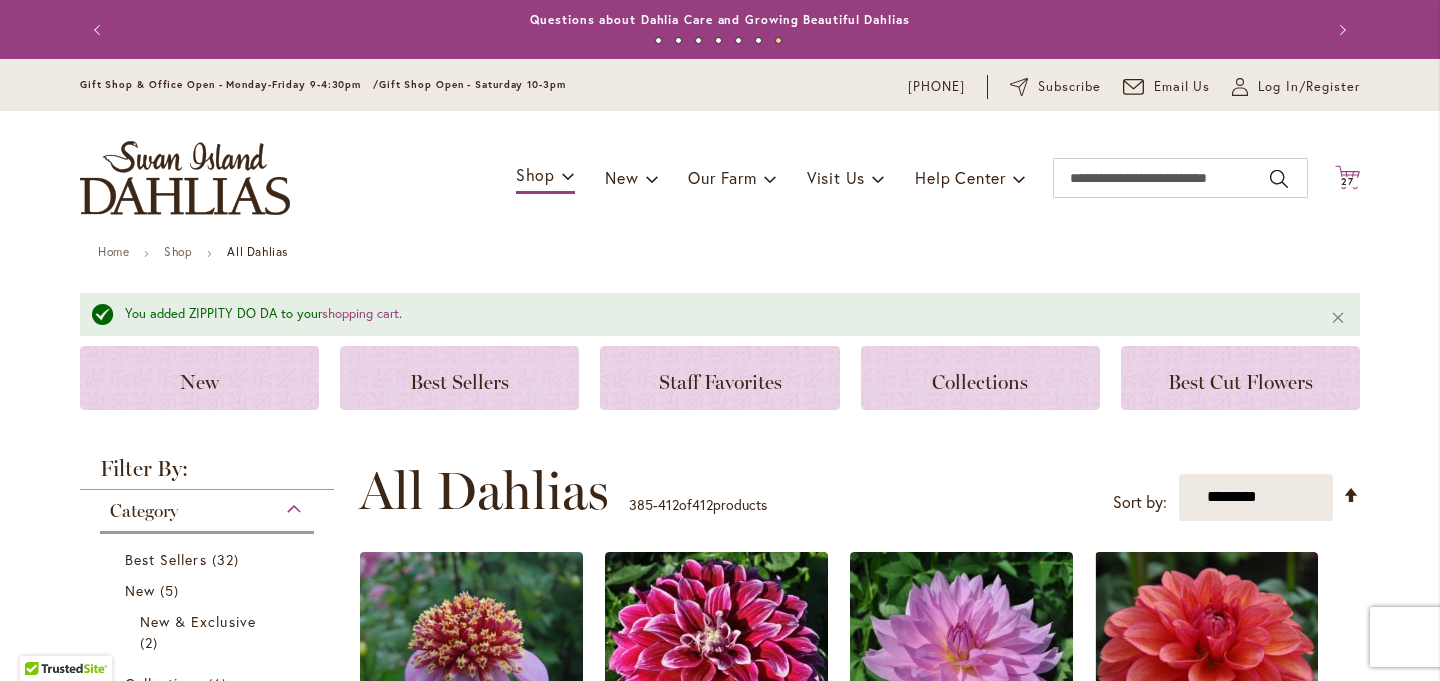 click on "27" at bounding box center (1347, 181) 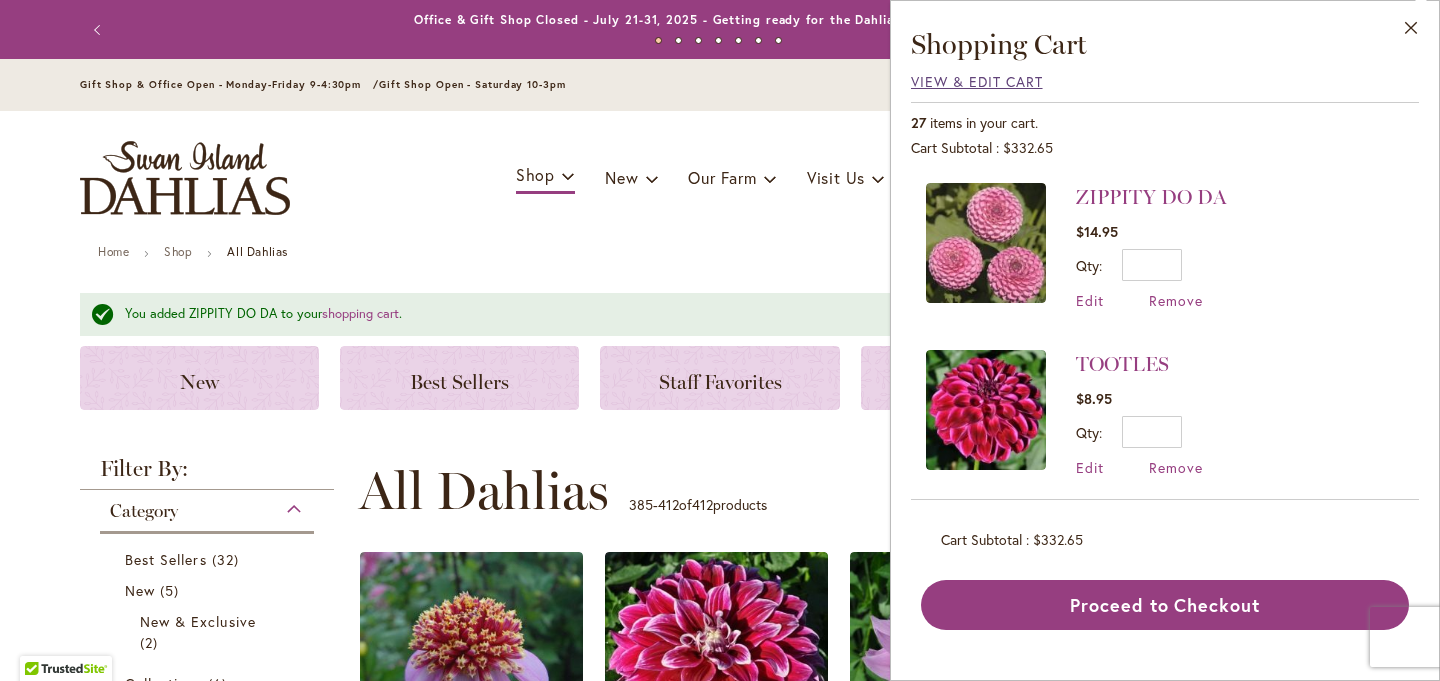 click on "View & Edit Cart" at bounding box center [977, 81] 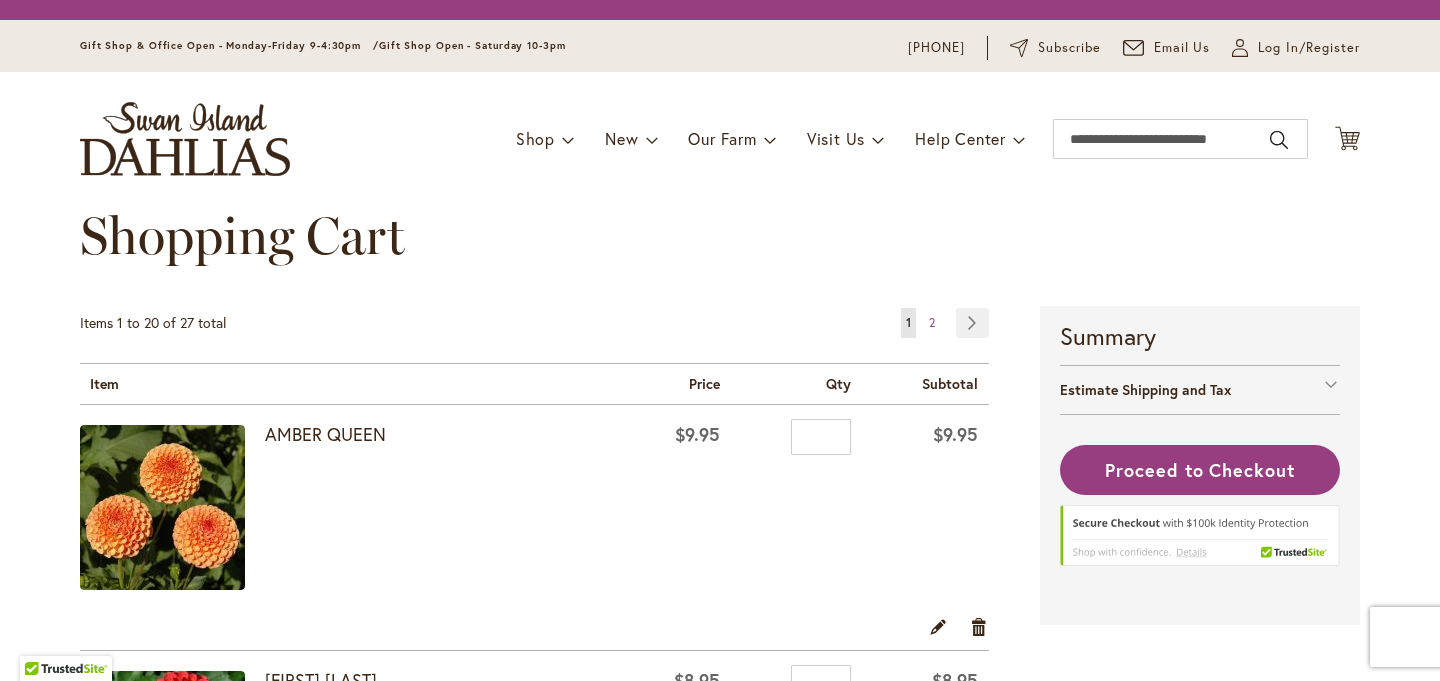 scroll, scrollTop: 0, scrollLeft: 0, axis: both 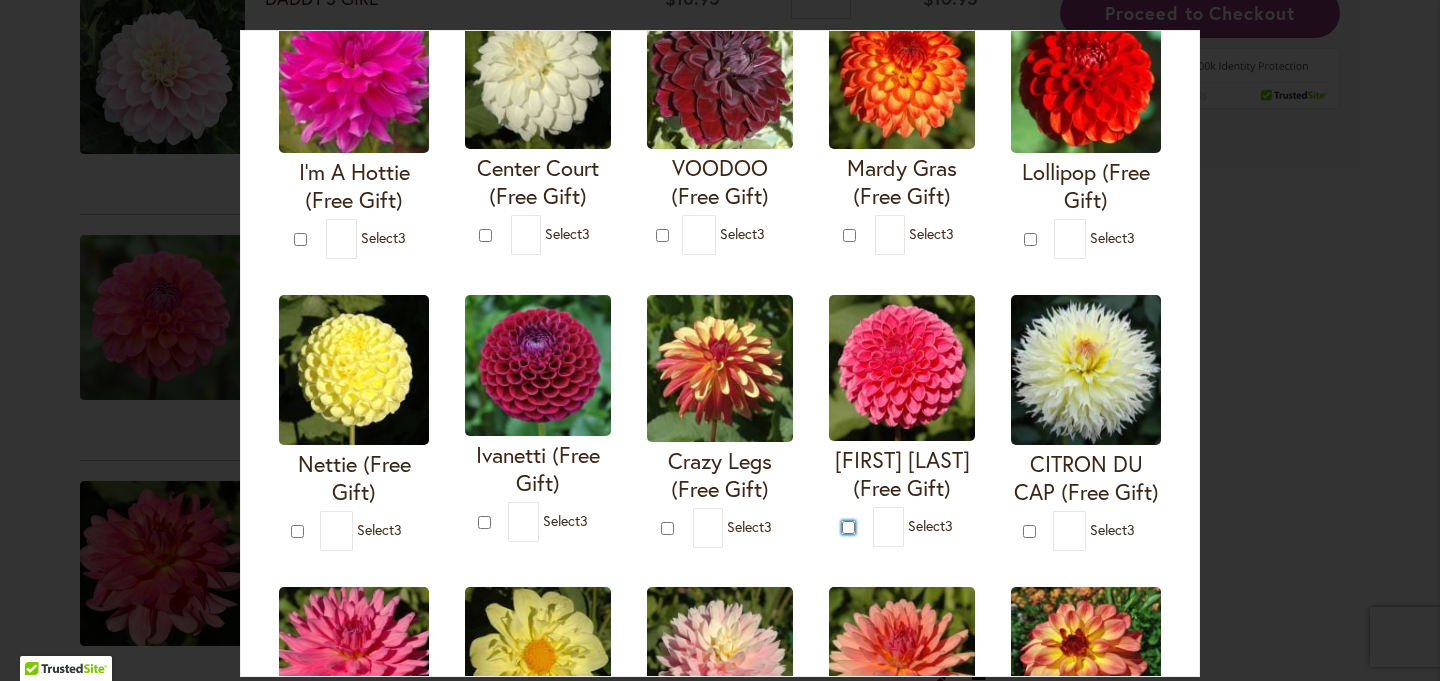 type on "*" 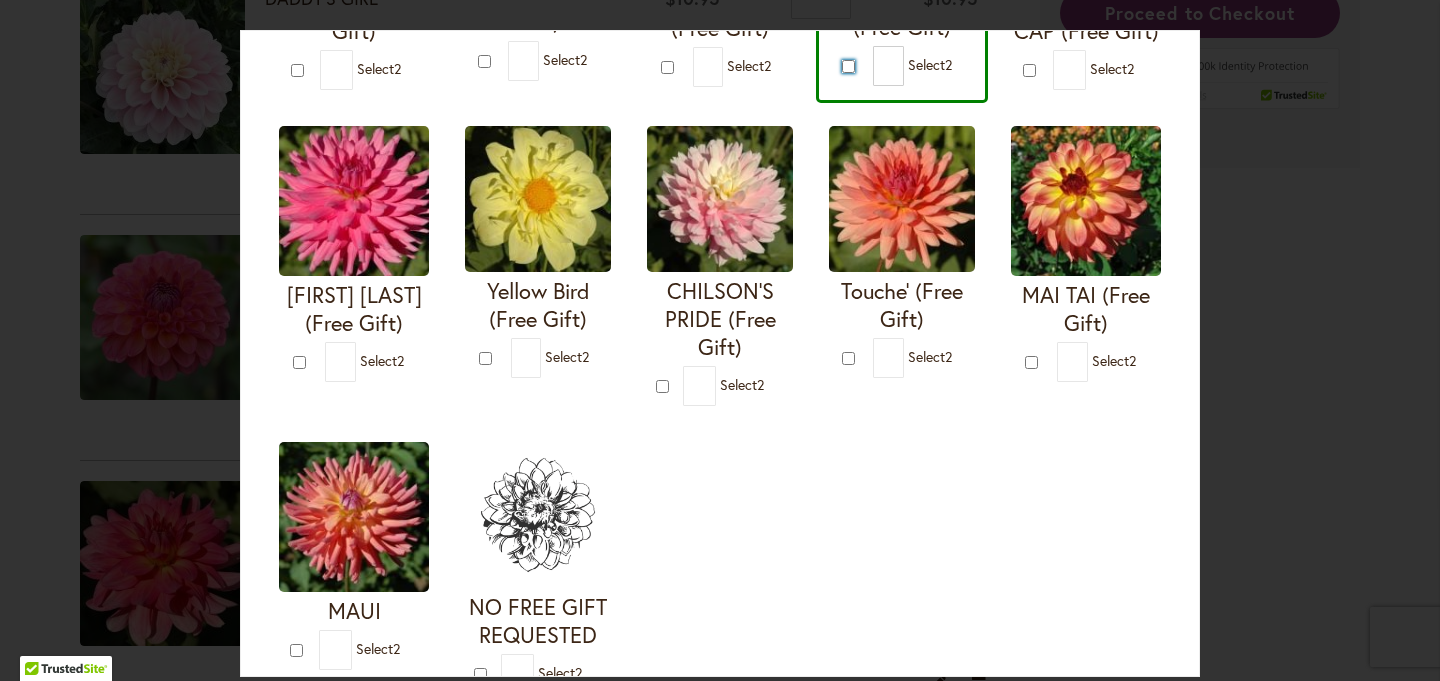 scroll, scrollTop: 711, scrollLeft: 0, axis: vertical 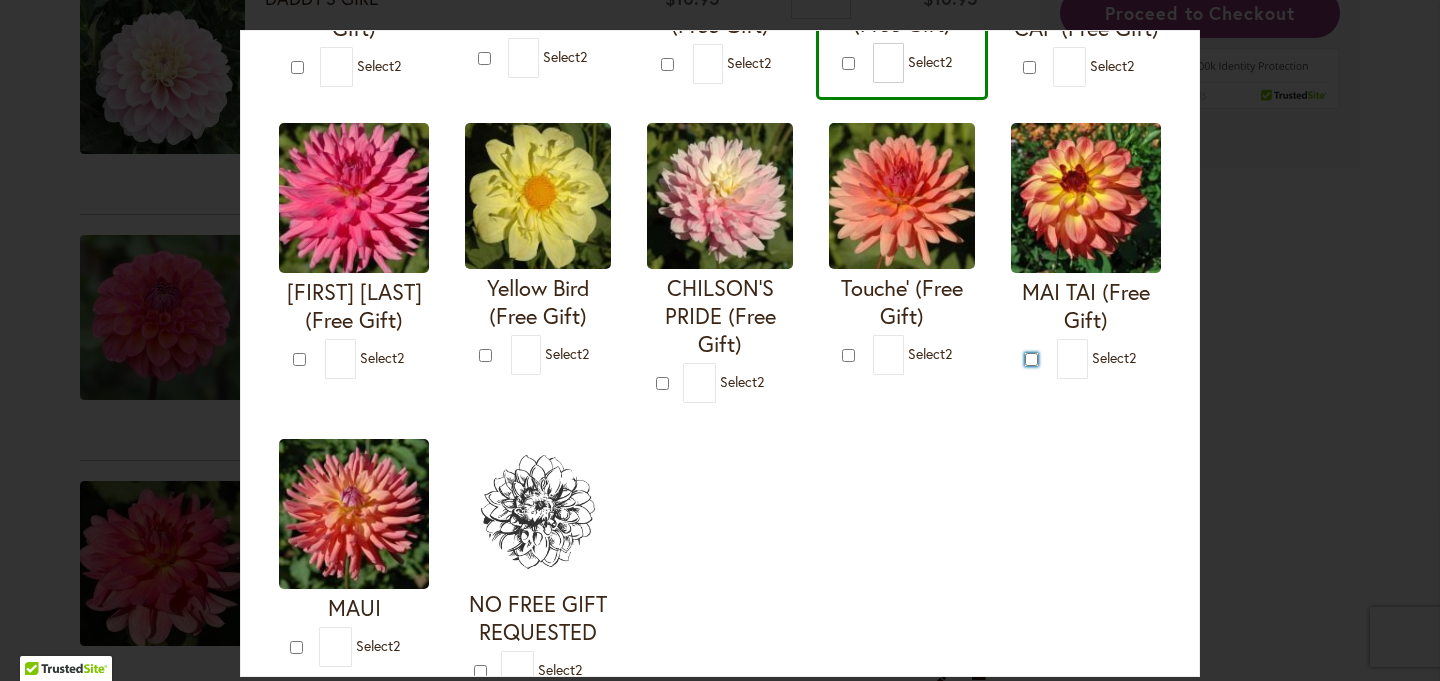 type on "*" 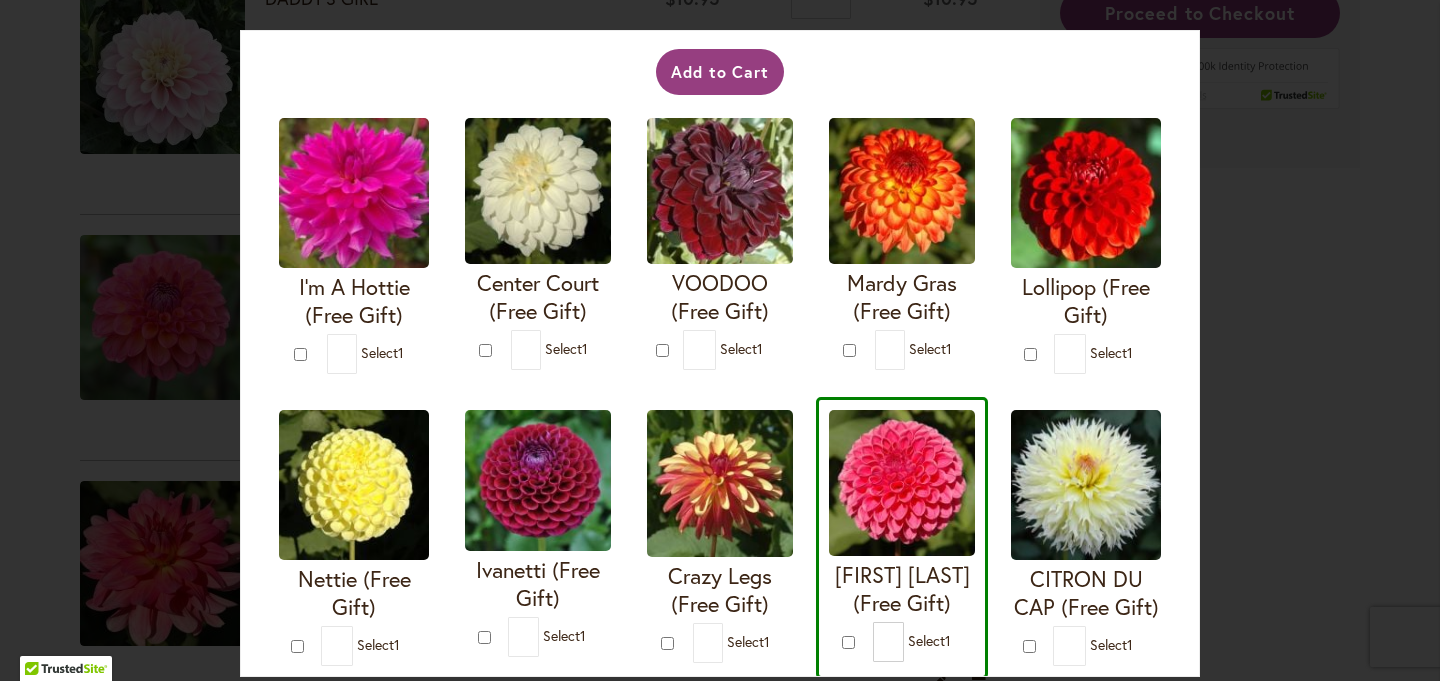 scroll, scrollTop: 133, scrollLeft: 0, axis: vertical 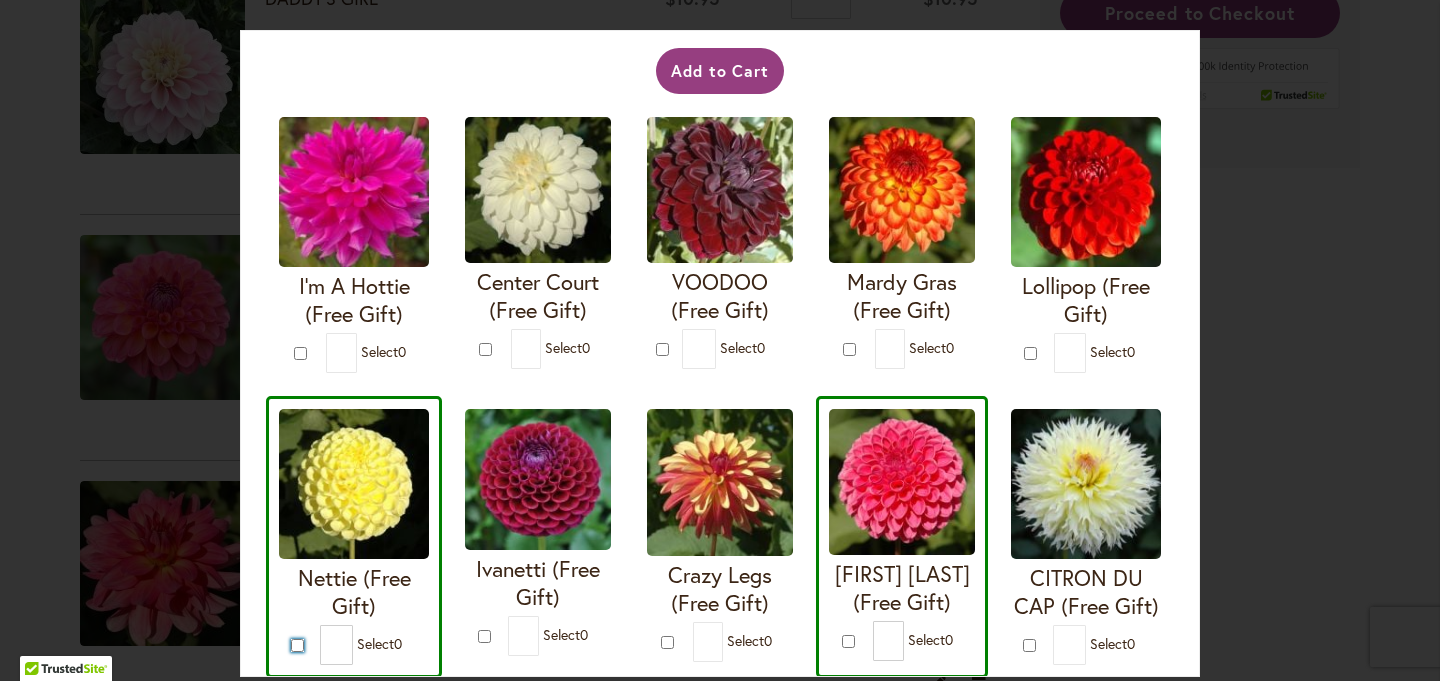 type on "*" 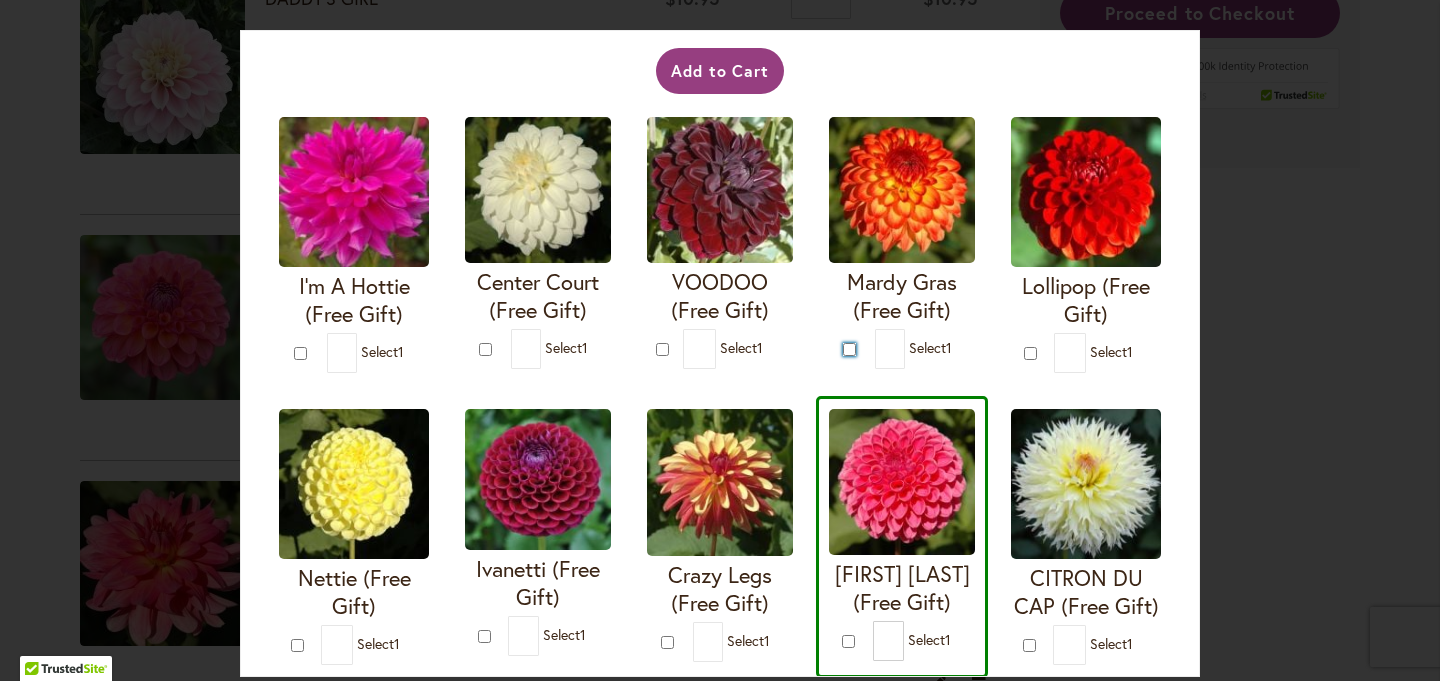 type on "*" 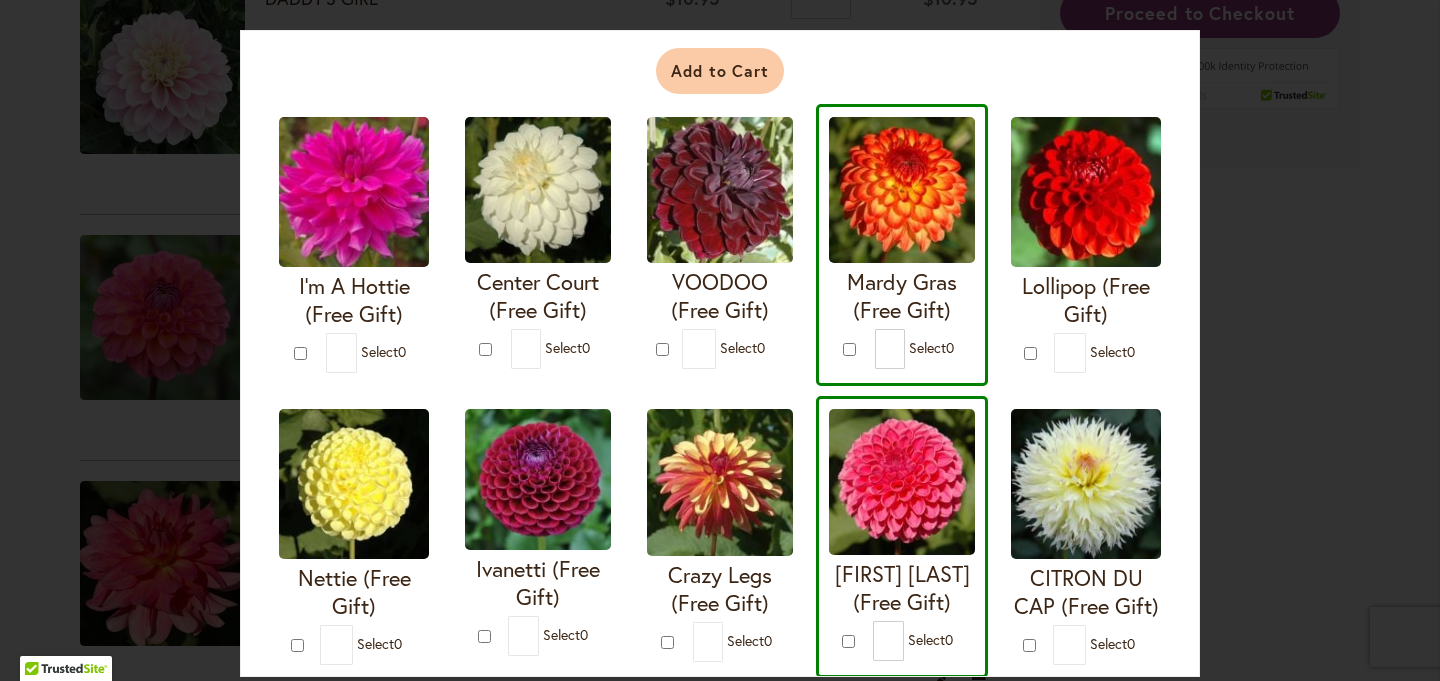 click on "Add to Cart" at bounding box center [720, 71] 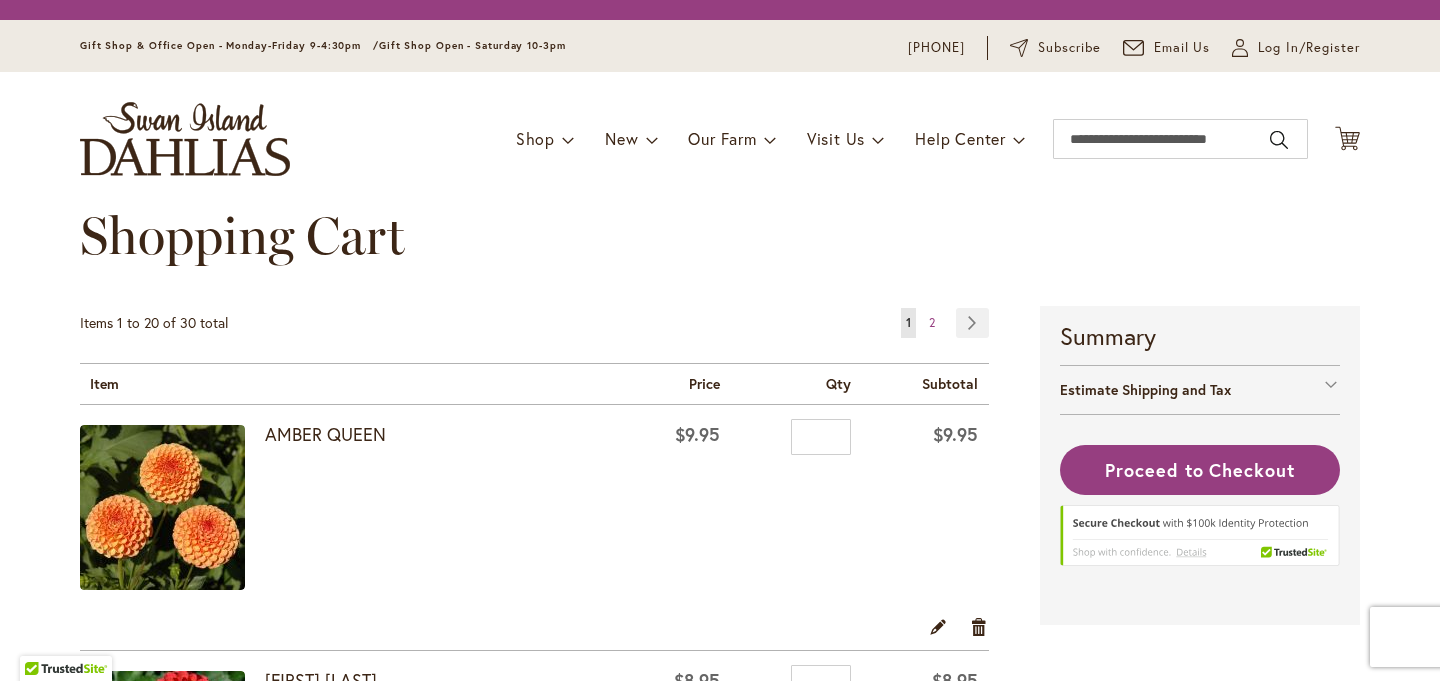 scroll, scrollTop: 0, scrollLeft: 0, axis: both 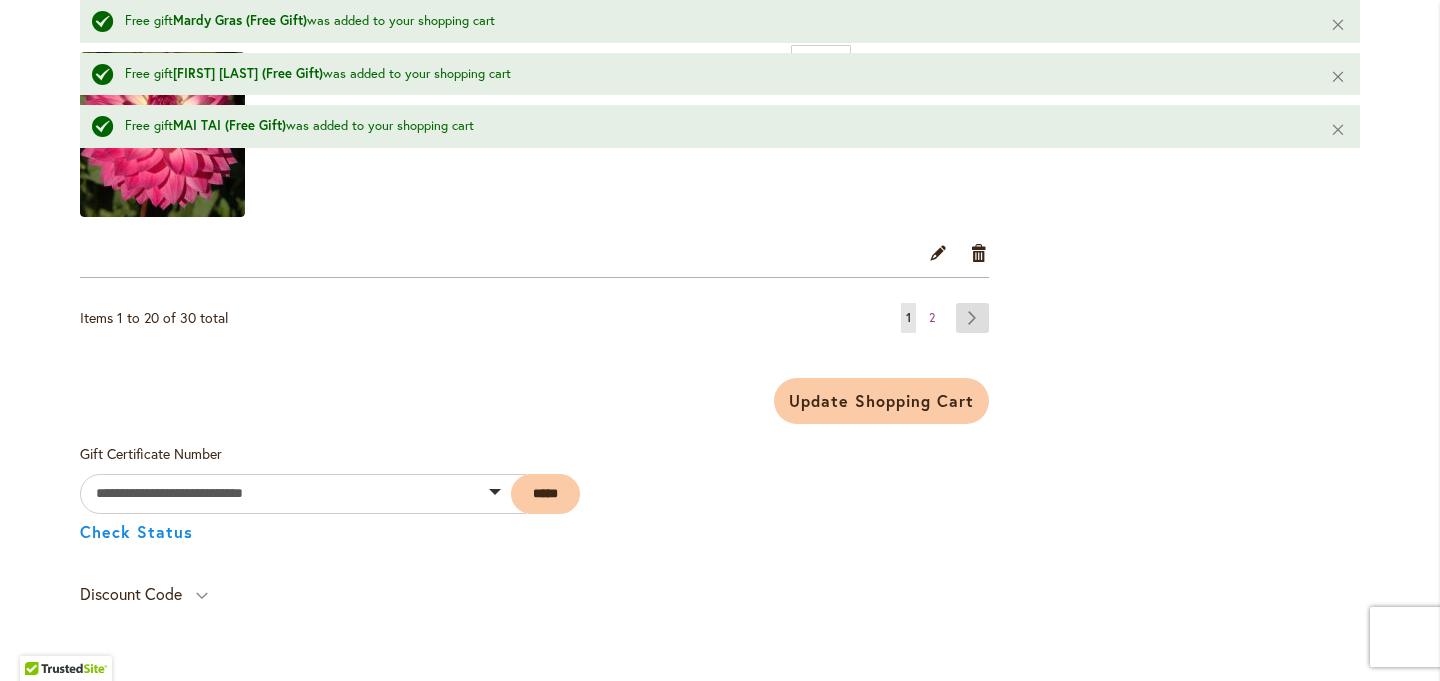 click on "Page
Next" at bounding box center (972, 318) 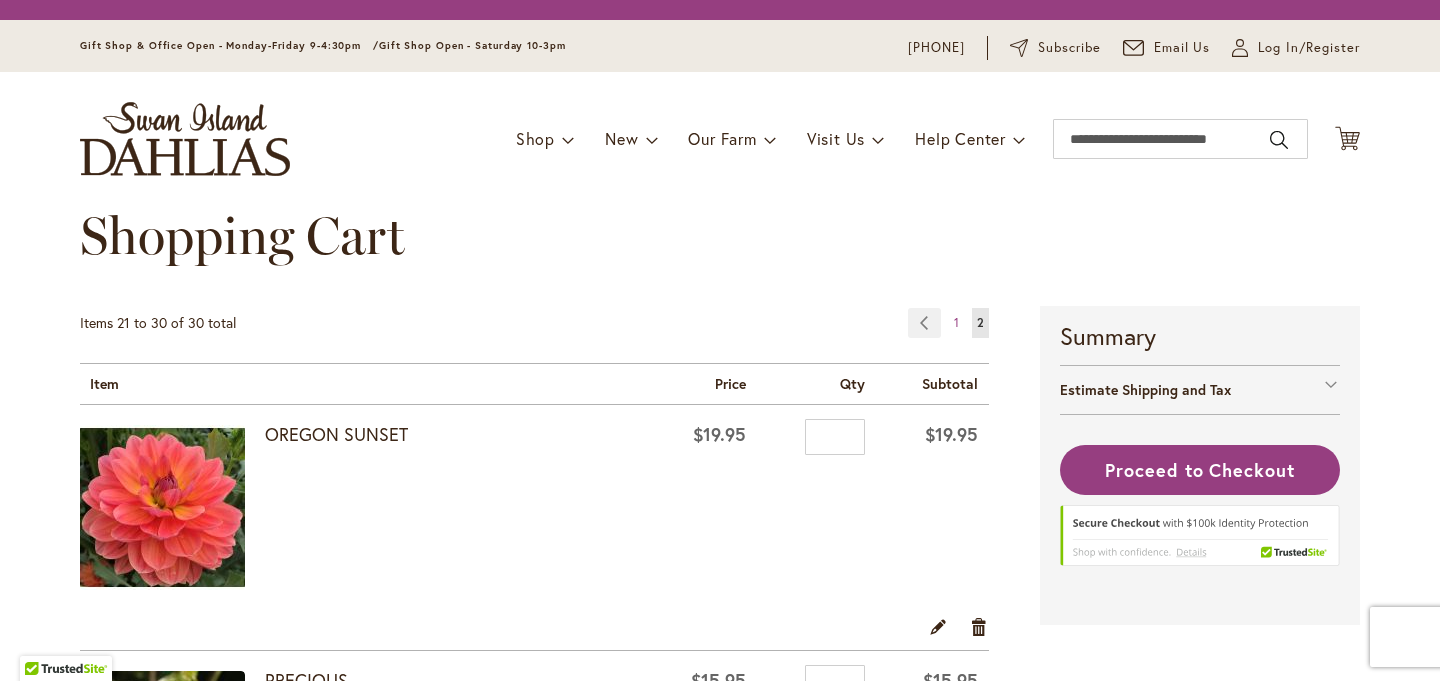 scroll, scrollTop: 0, scrollLeft: 0, axis: both 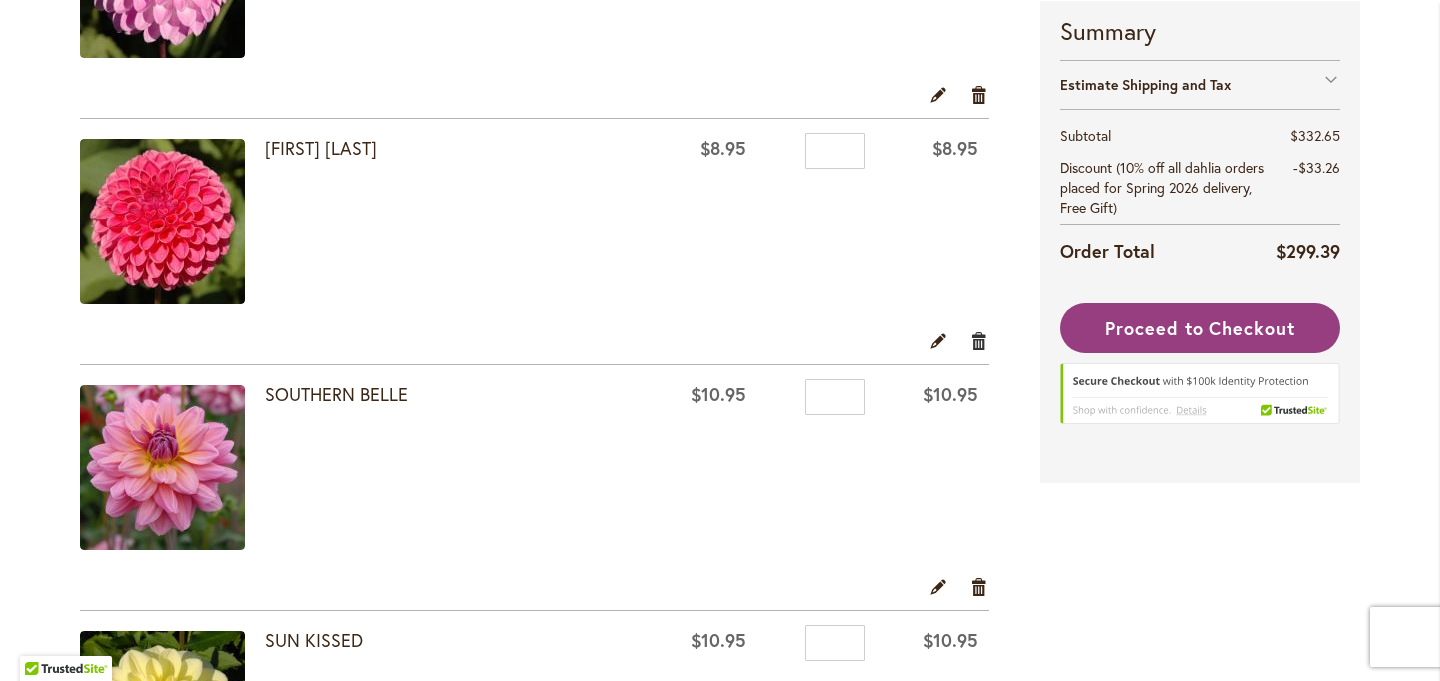 click on "Remove item" at bounding box center (979, 340) 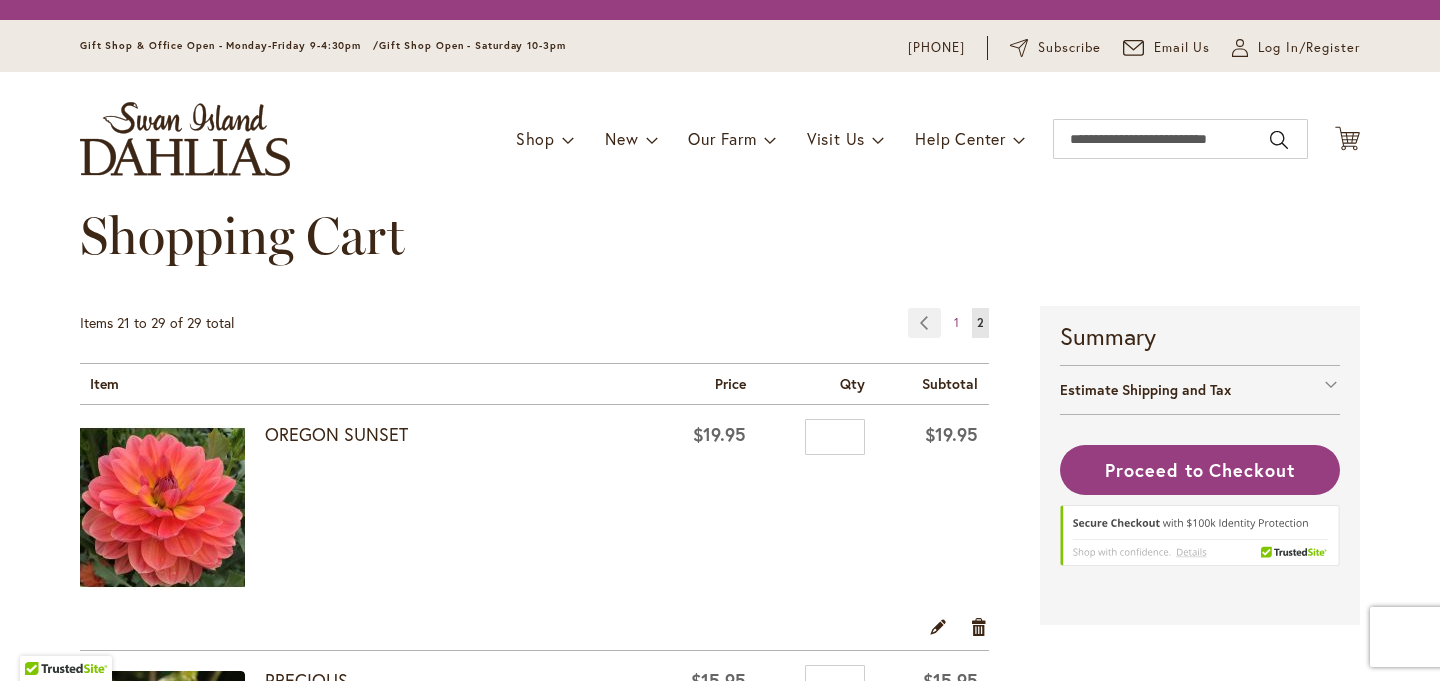 scroll, scrollTop: 0, scrollLeft: 0, axis: both 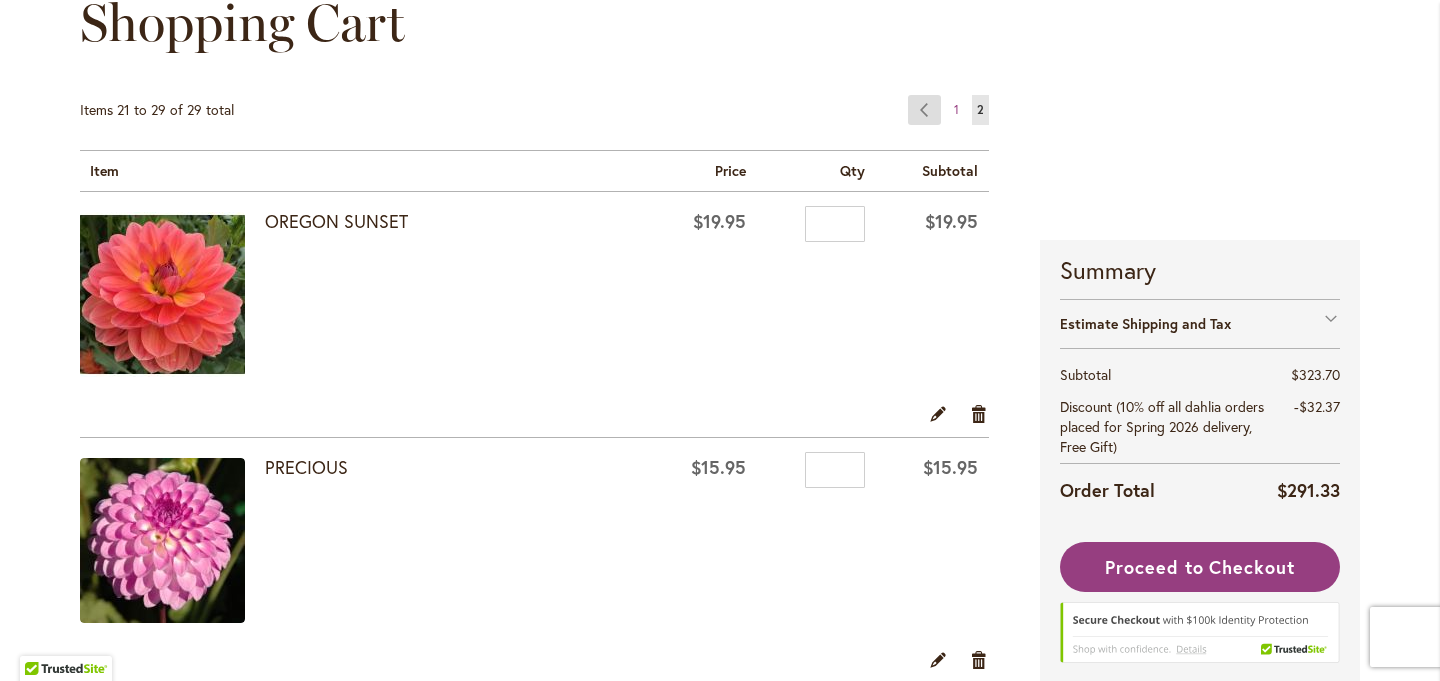 click on "Page
Previous" at bounding box center [924, 110] 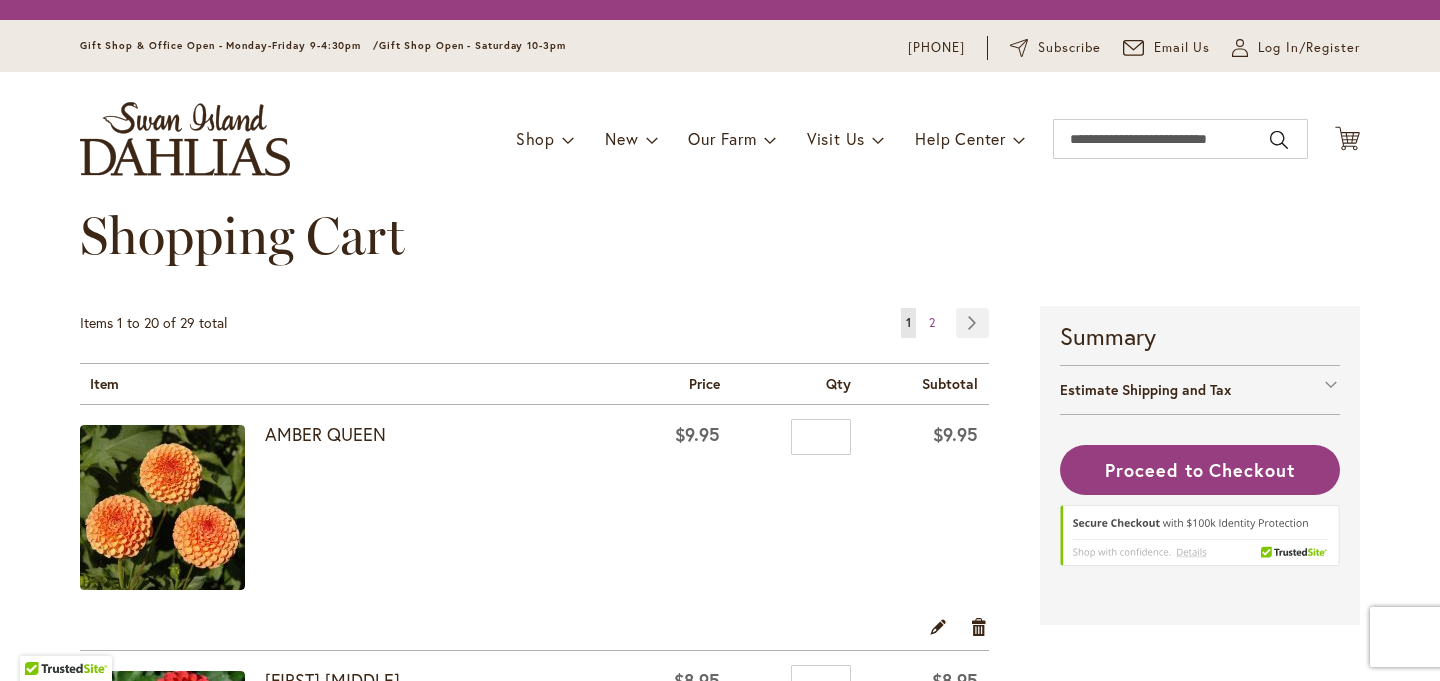 scroll, scrollTop: 0, scrollLeft: 0, axis: both 